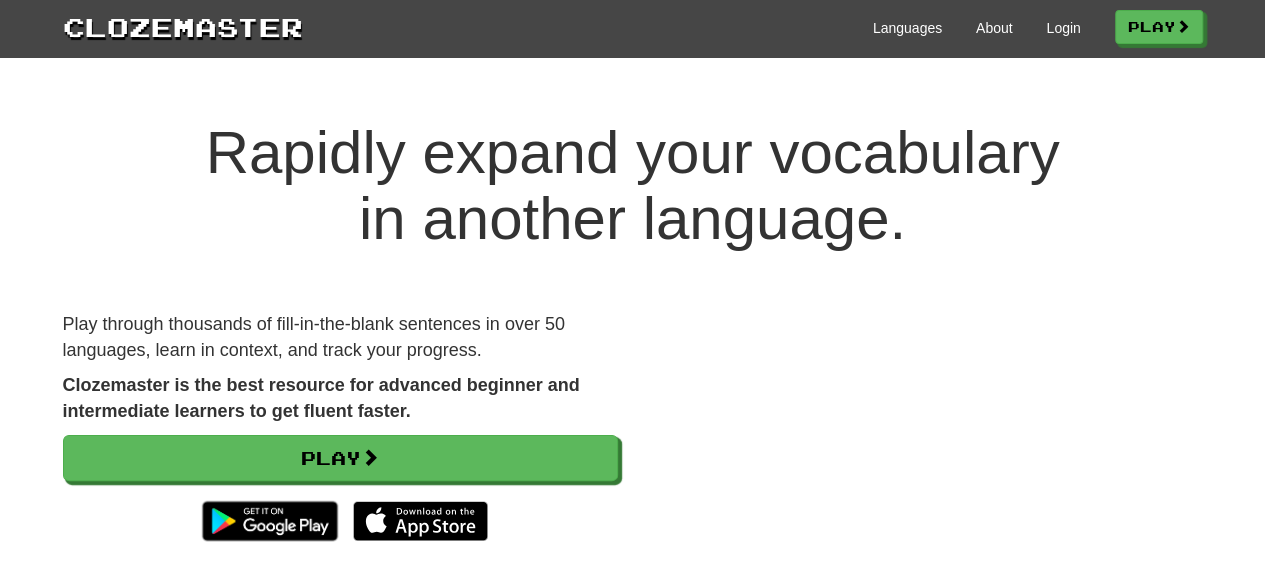 scroll, scrollTop: 2, scrollLeft: 0, axis: vertical 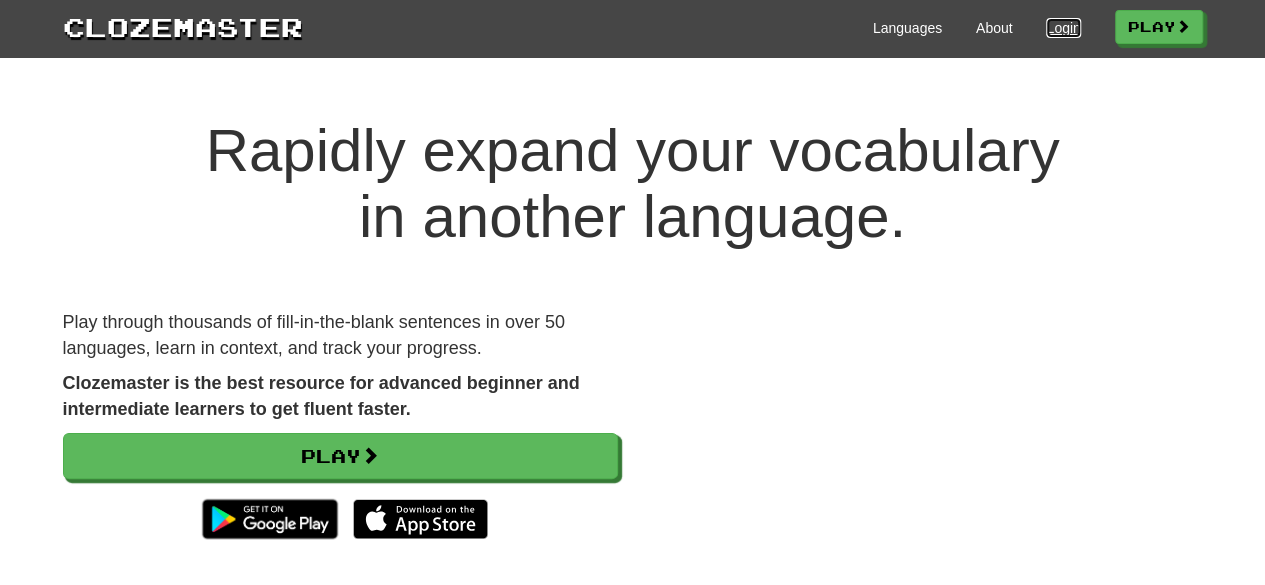 click on "Login" at bounding box center (1063, 28) 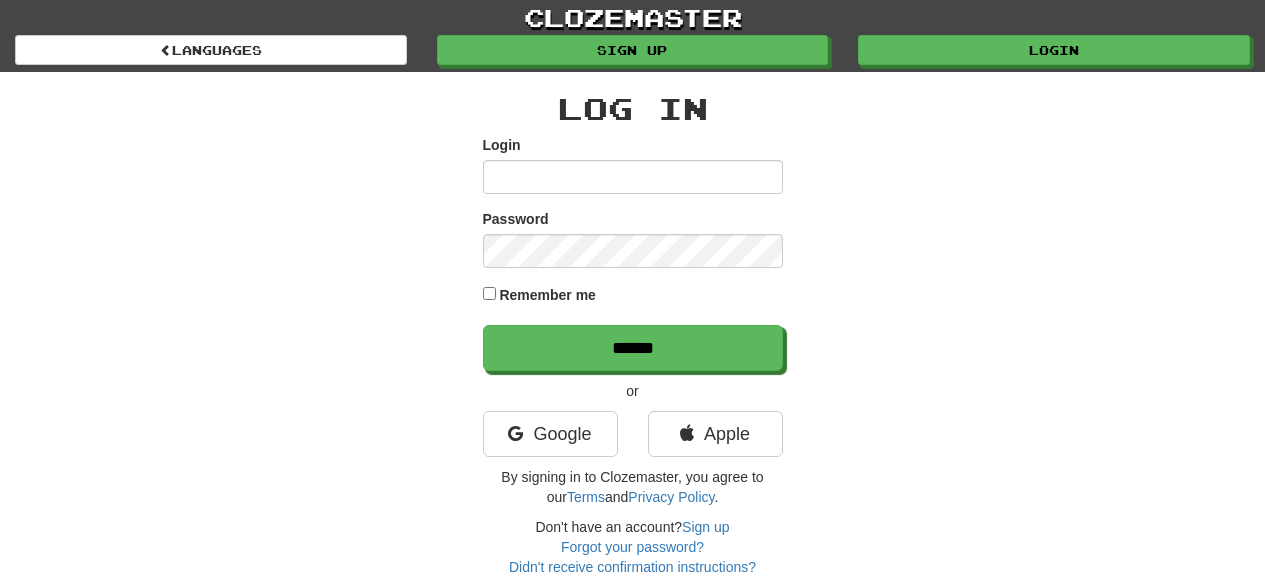 scroll, scrollTop: 0, scrollLeft: 0, axis: both 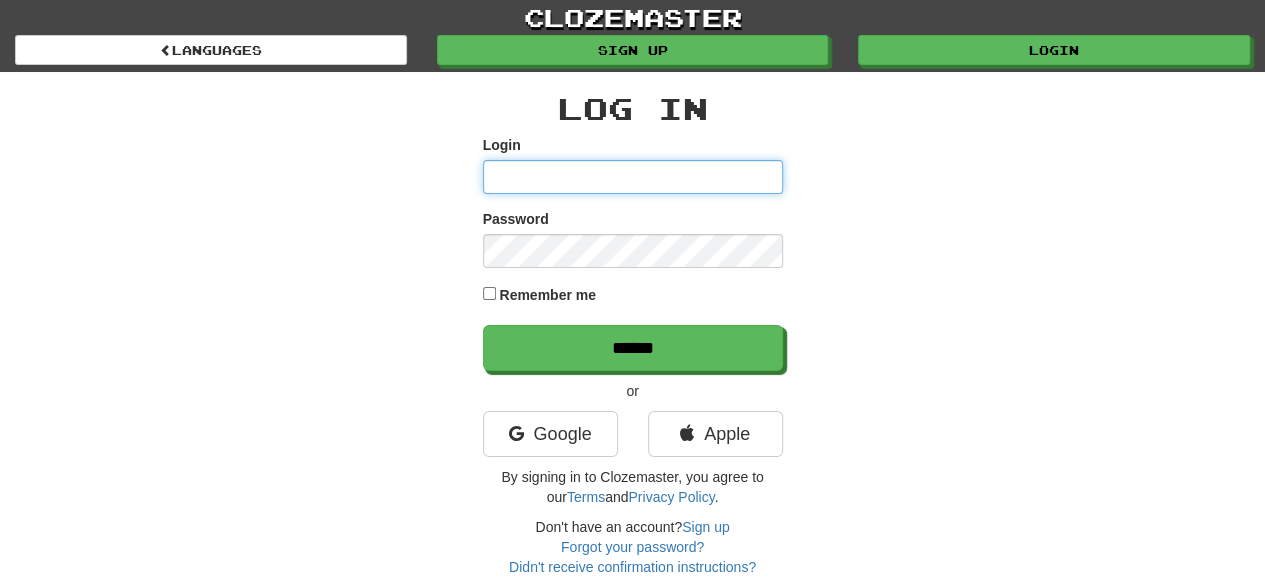 type on "********" 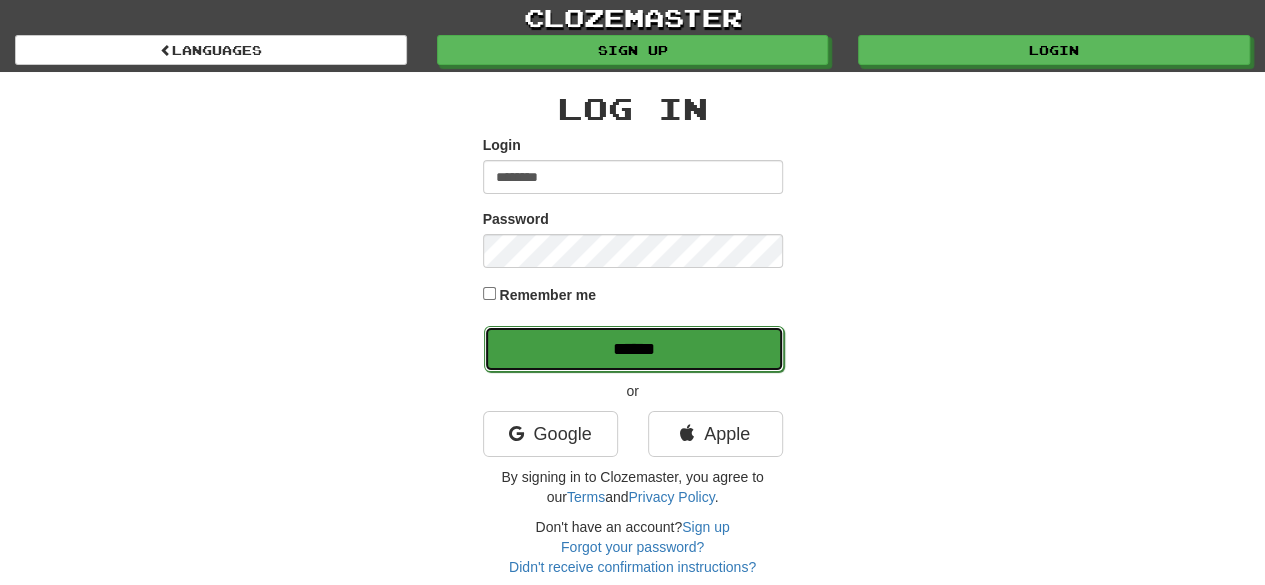 click on "******" at bounding box center (634, 349) 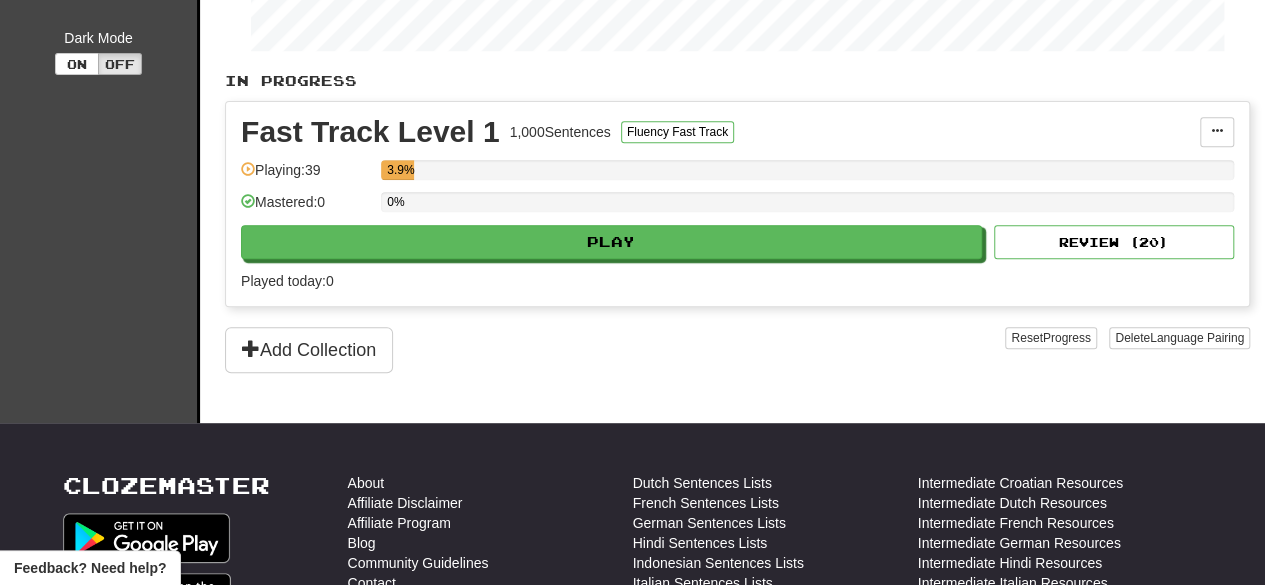 scroll, scrollTop: 392, scrollLeft: 0, axis: vertical 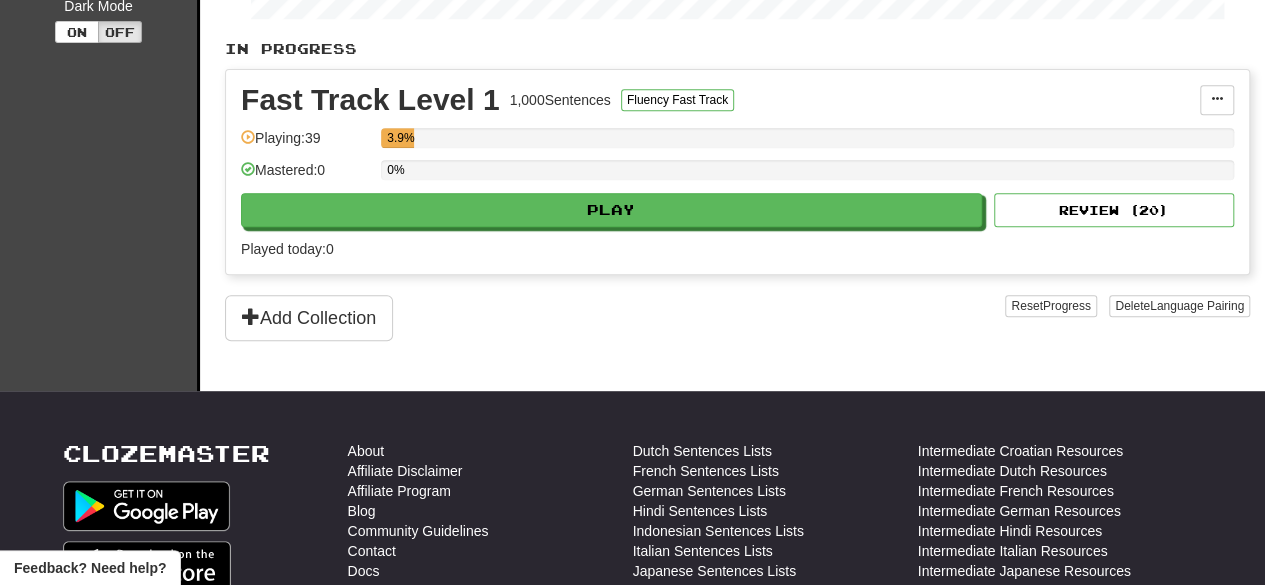 drag, startPoint x: 0, startPoint y: 0, endPoint x: 572, endPoint y: 327, distance: 658.8725 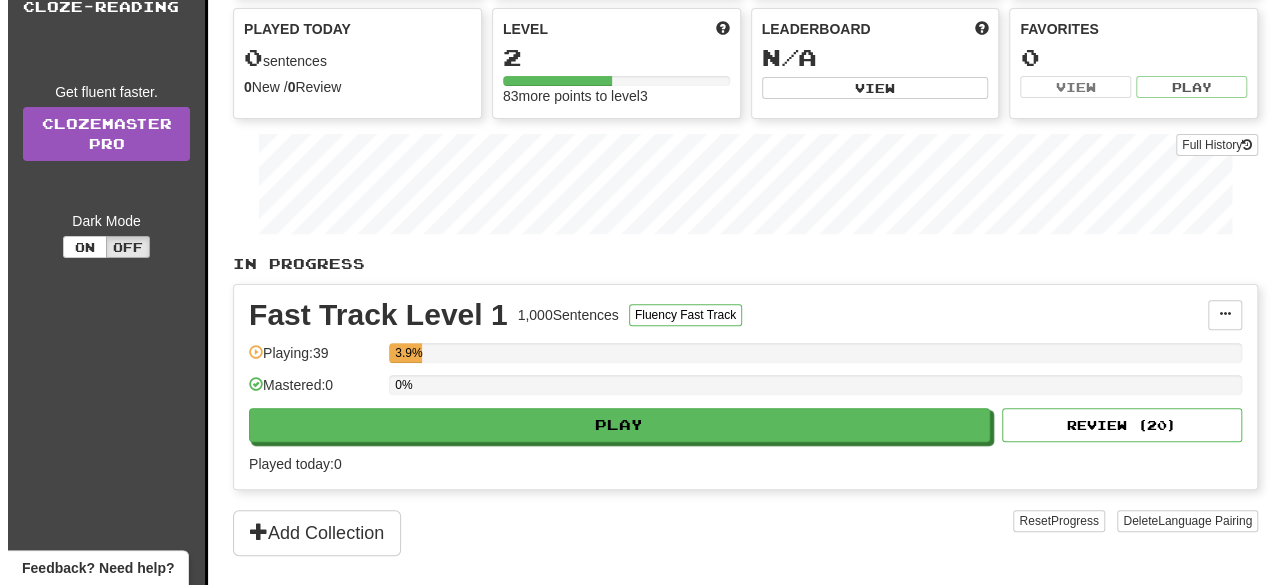 scroll, scrollTop: 230, scrollLeft: 0, axis: vertical 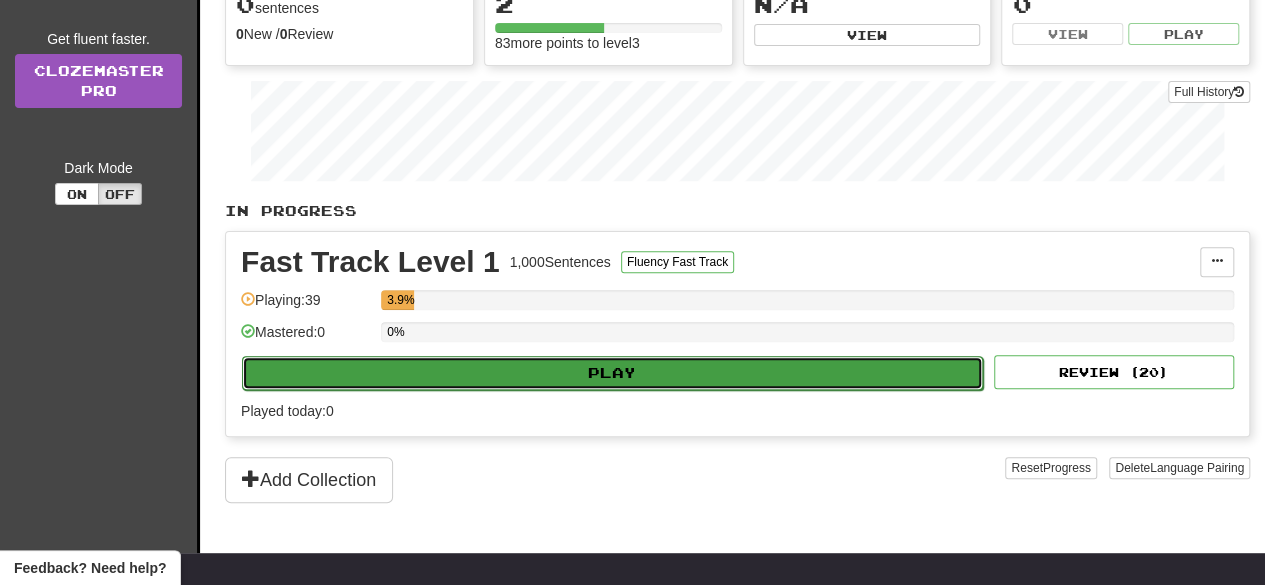 click on "Play" at bounding box center (612, 373) 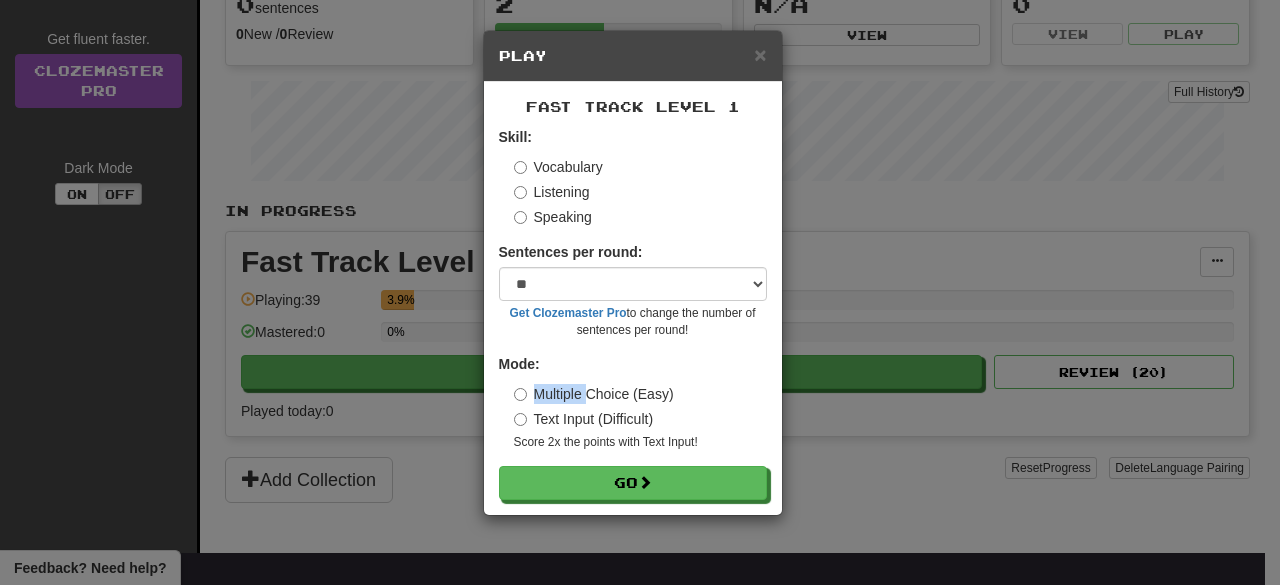 click on "Multiple Choice (Easy)" at bounding box center (594, 394) 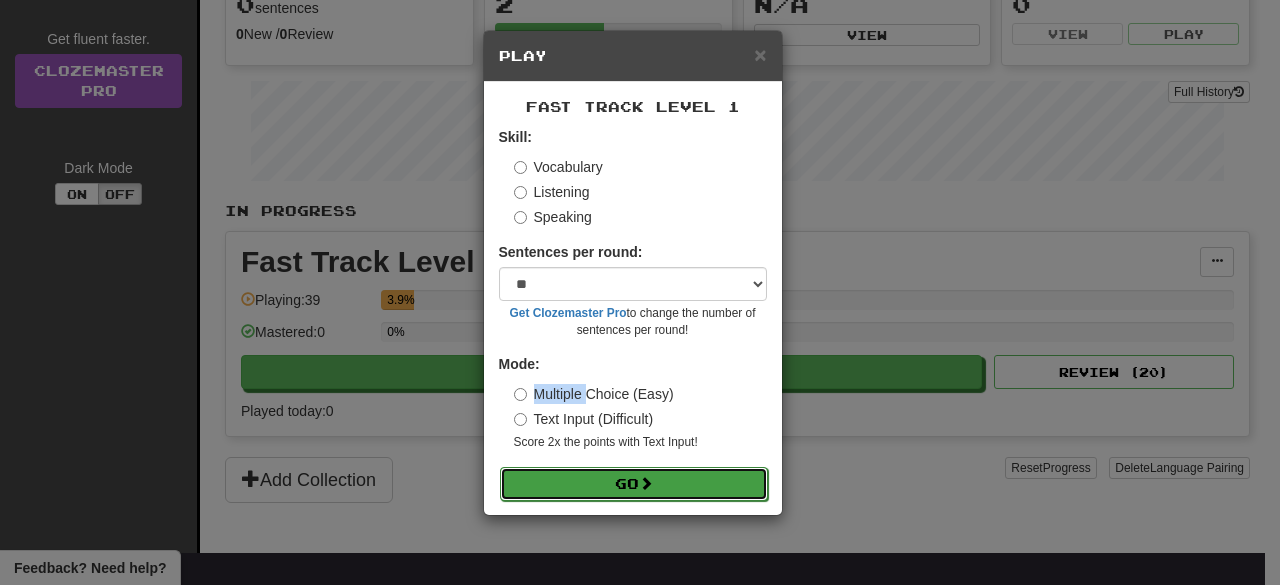 click on "Go" at bounding box center [634, 484] 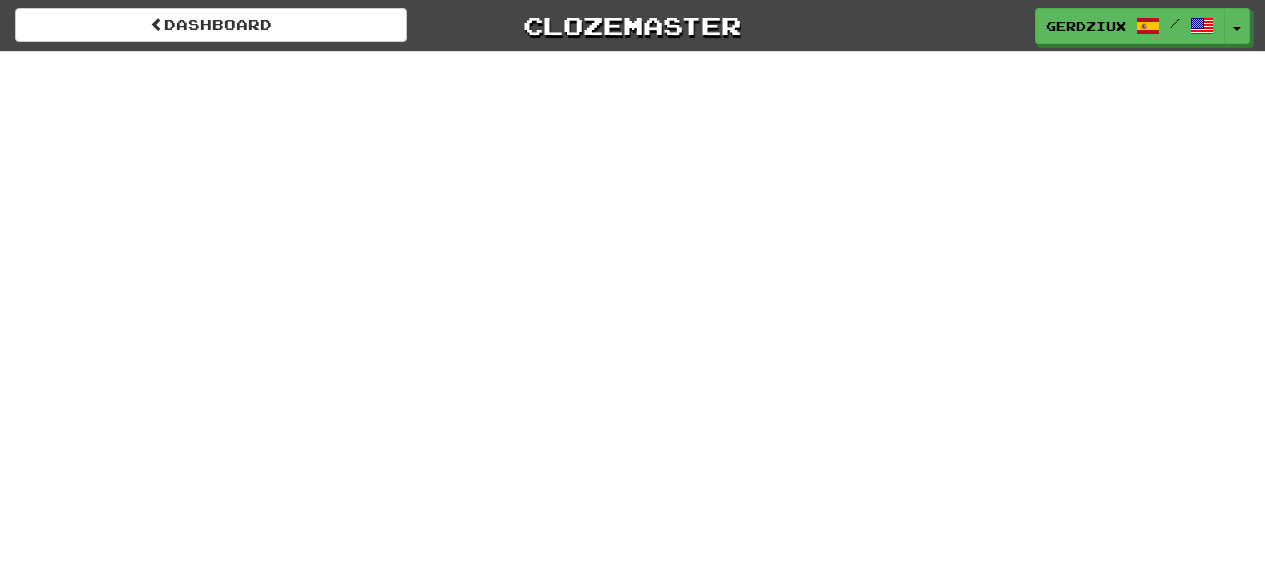 scroll, scrollTop: 0, scrollLeft: 0, axis: both 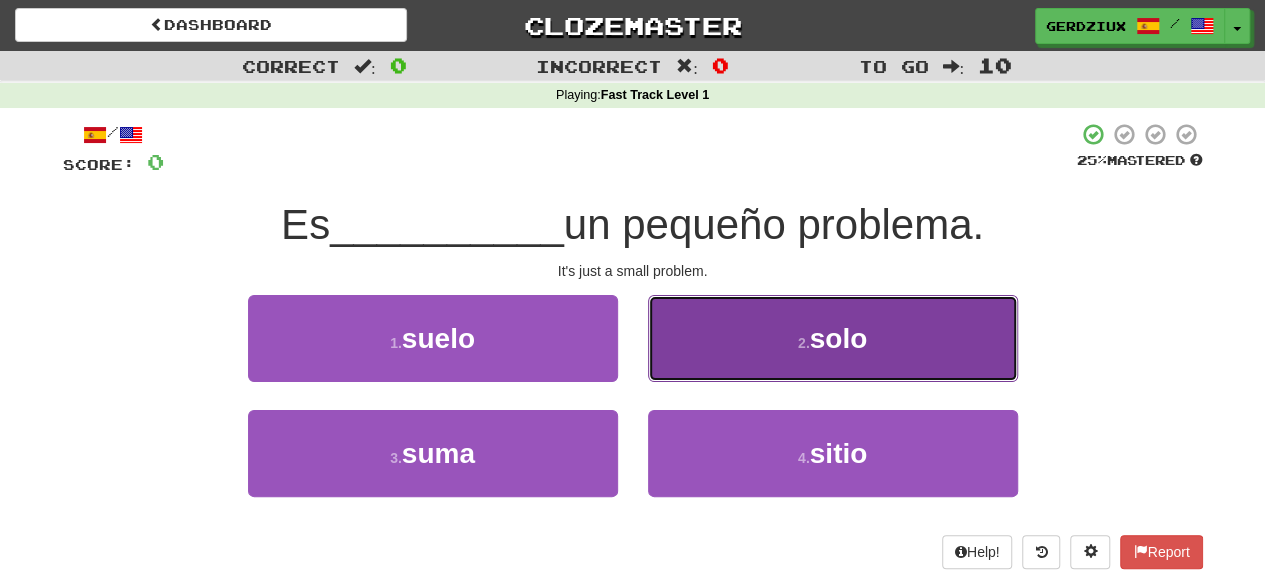 click on "2 .  solo" at bounding box center (833, 338) 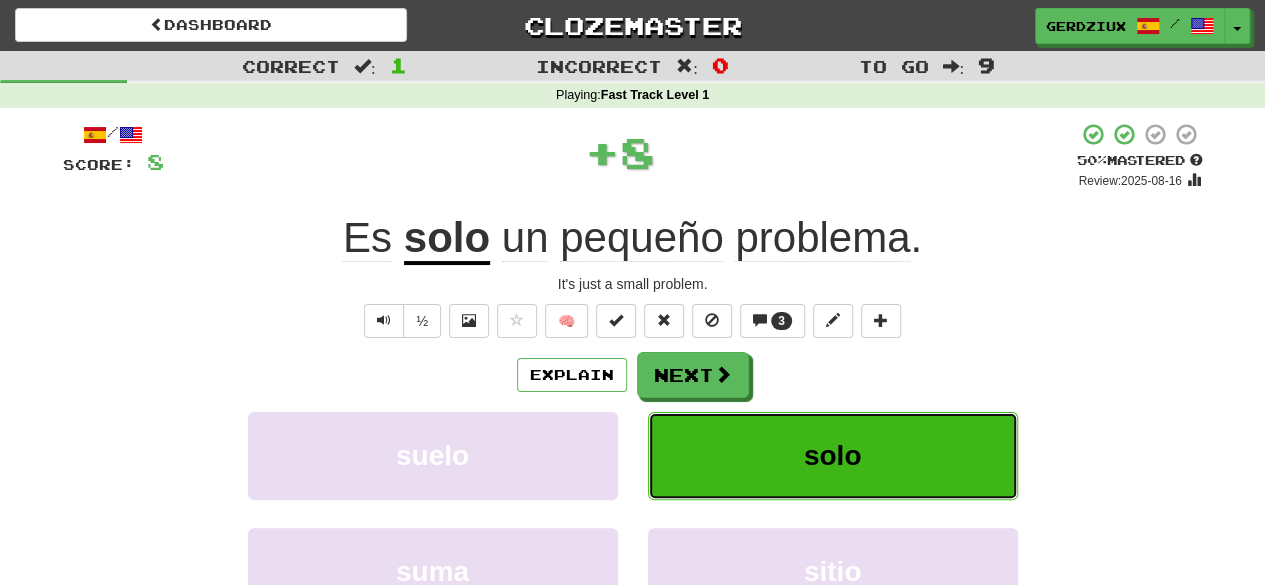 type 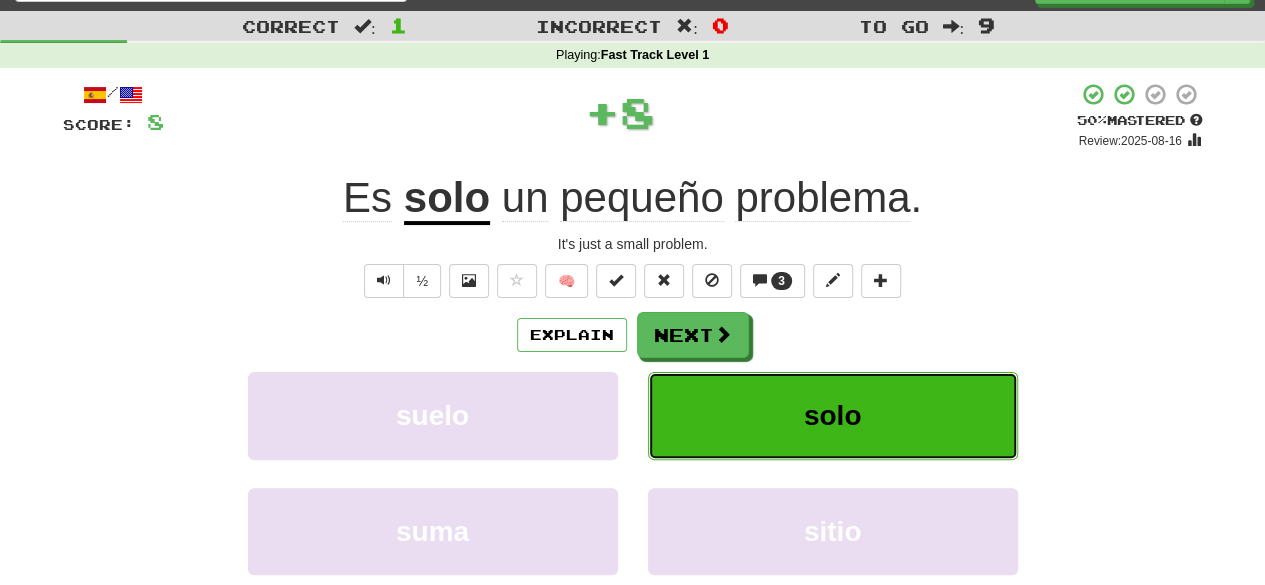 scroll, scrollTop: 80, scrollLeft: 0, axis: vertical 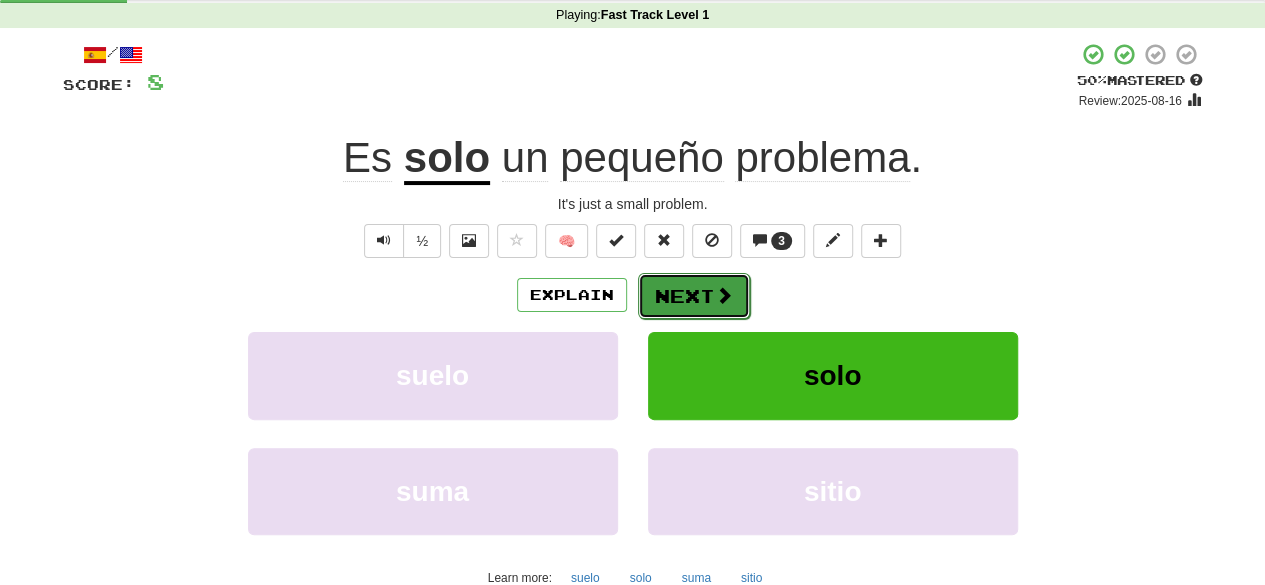 click on "Next" at bounding box center [694, 296] 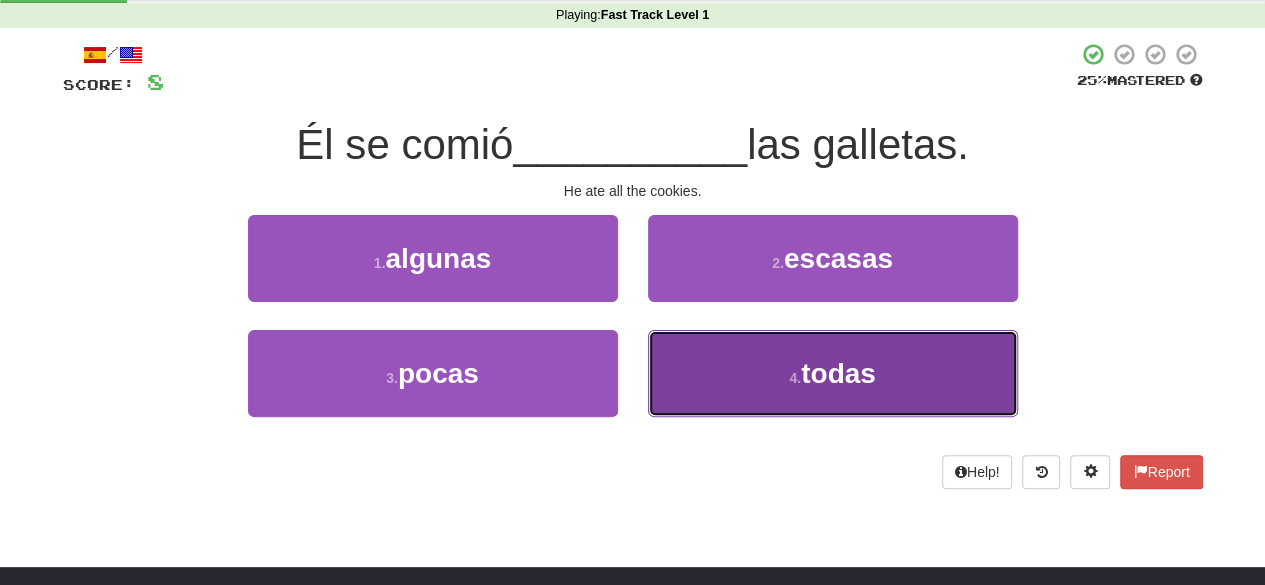 click on "4 .  todas" at bounding box center [833, 373] 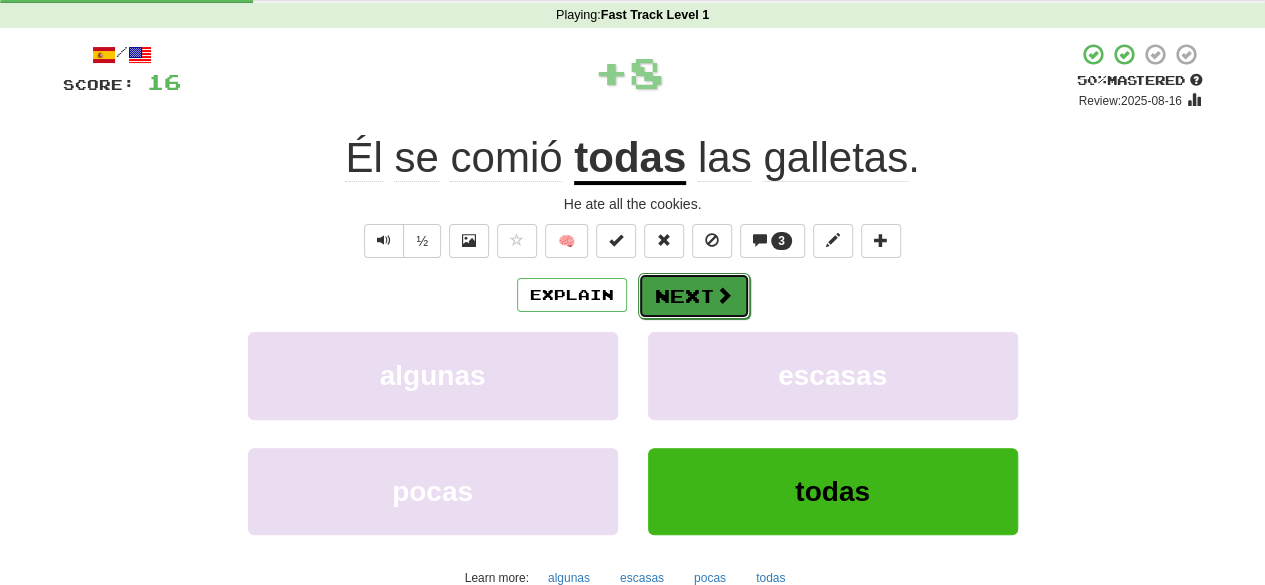 click on "Next" at bounding box center [694, 296] 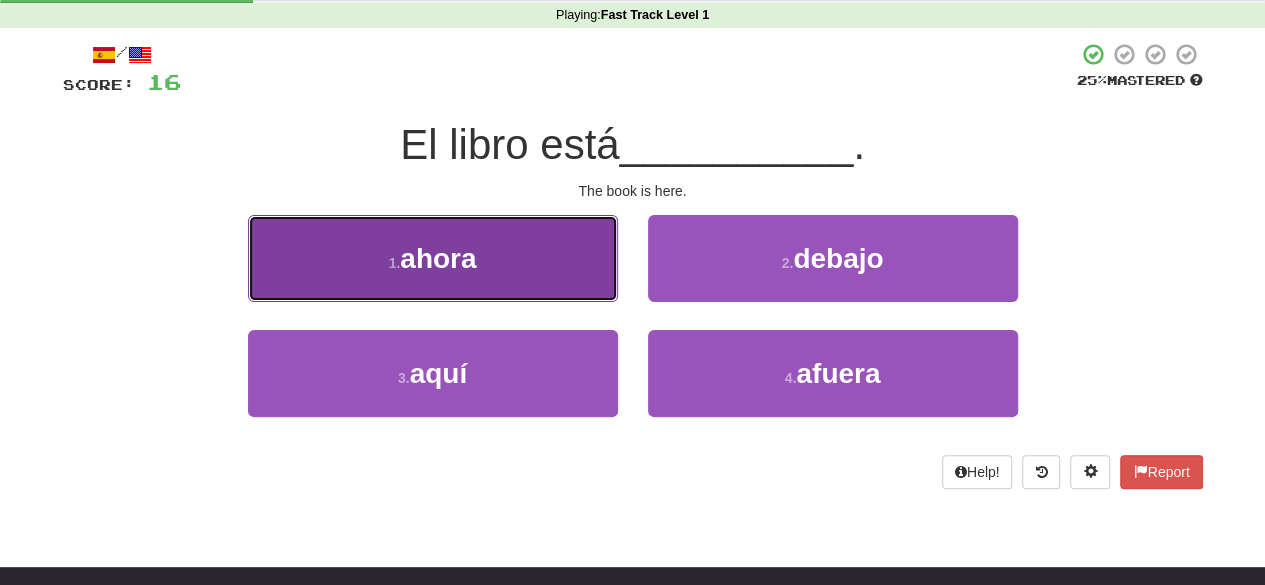 click on "1 .  ahora" at bounding box center (433, 258) 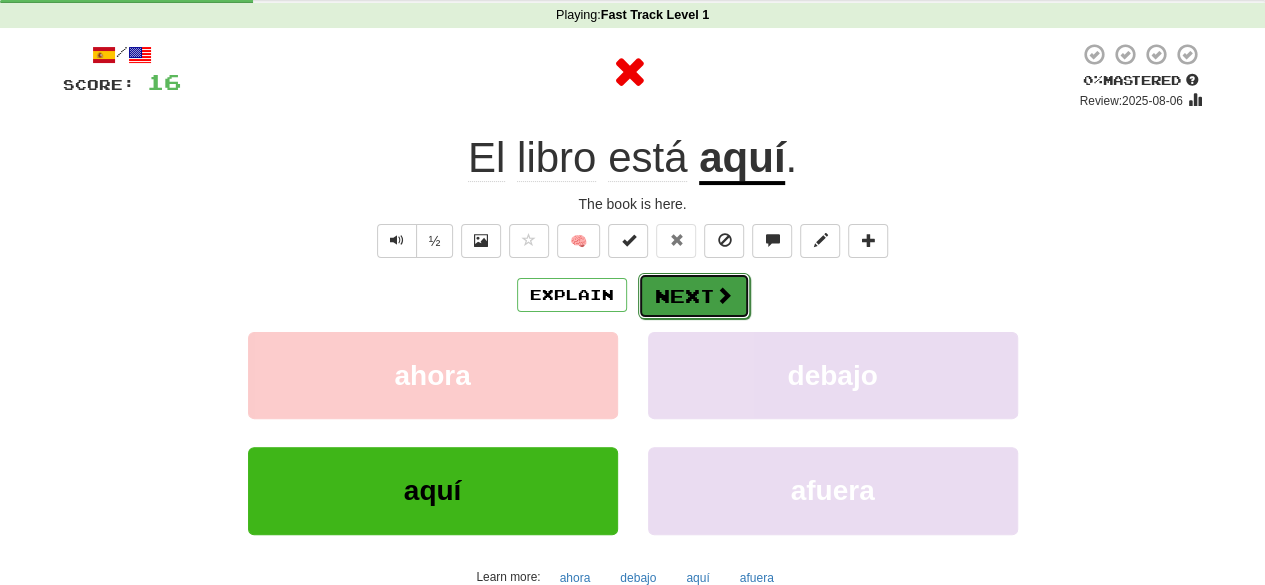 click on "Next" at bounding box center [694, 296] 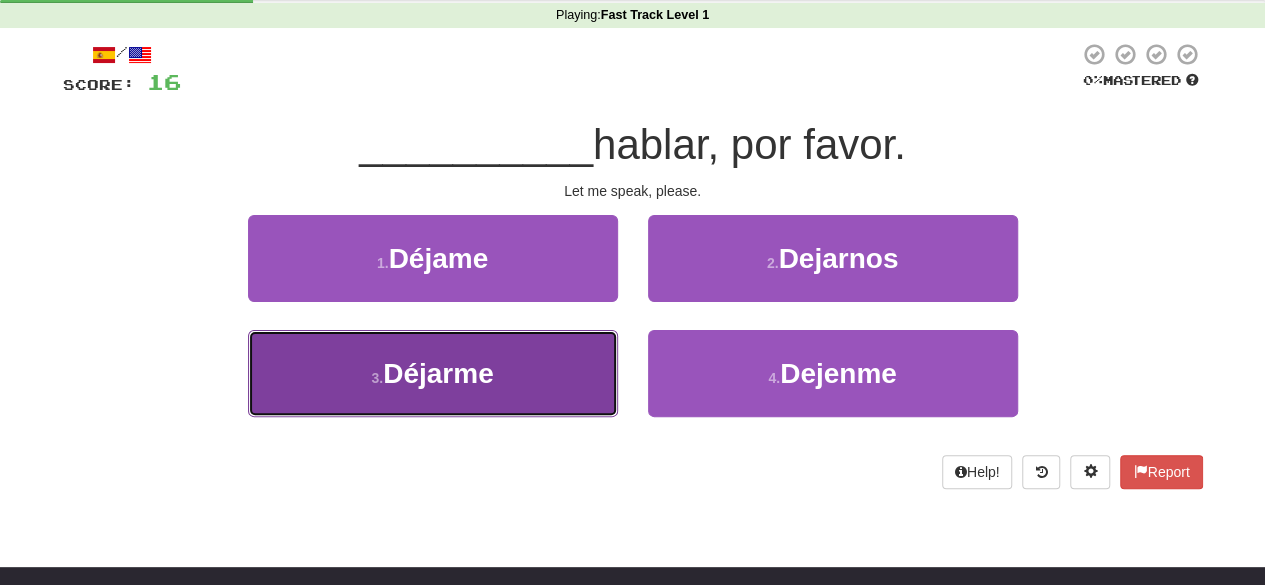 click on "3 .  Déjarme" at bounding box center [433, 373] 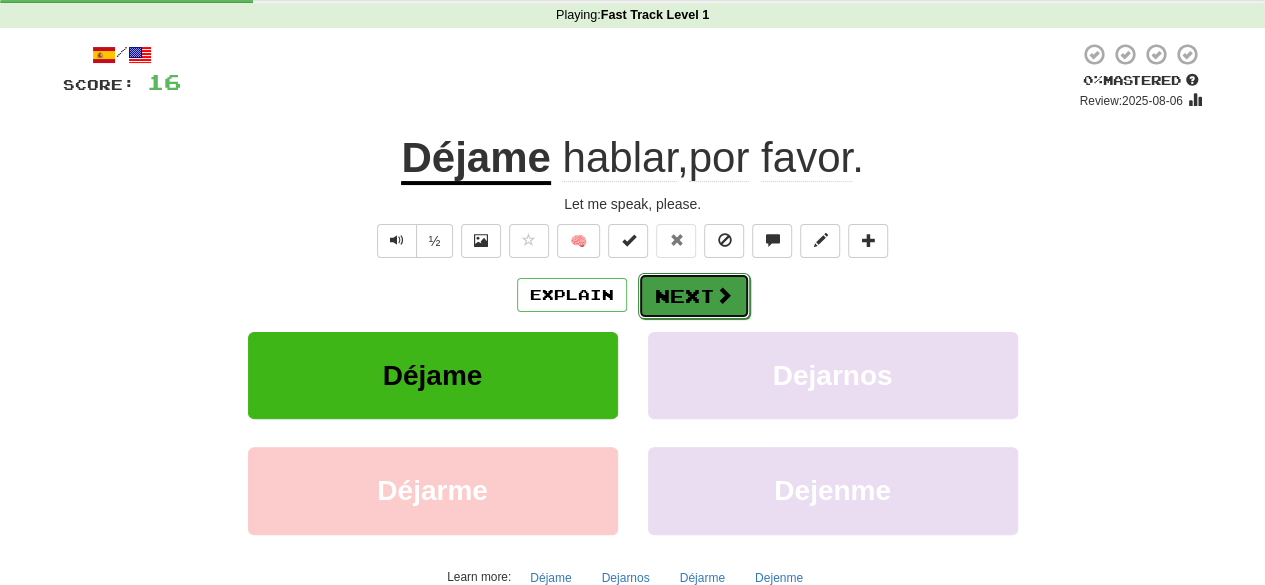 click at bounding box center (724, 295) 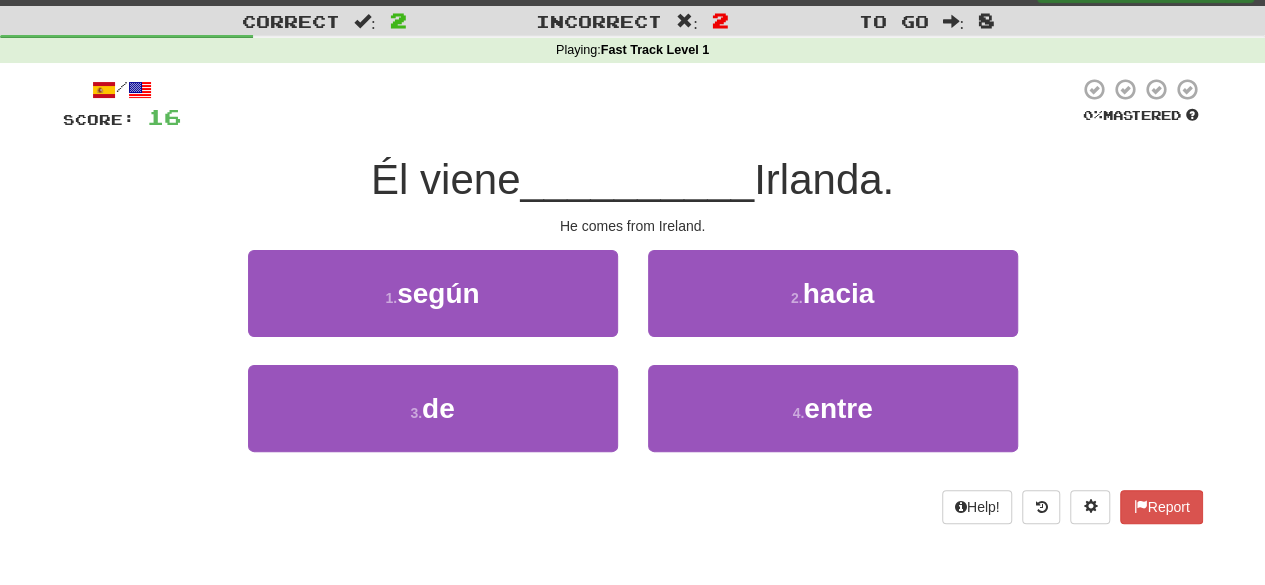 scroll, scrollTop: 46, scrollLeft: 0, axis: vertical 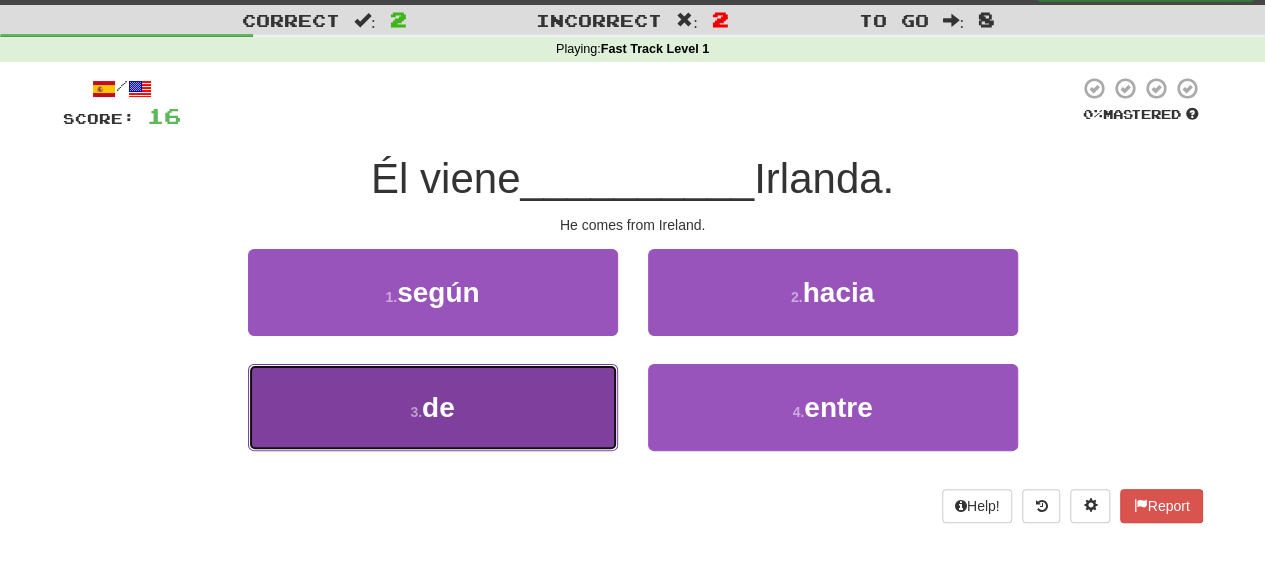 click on "3 .  de" at bounding box center [433, 407] 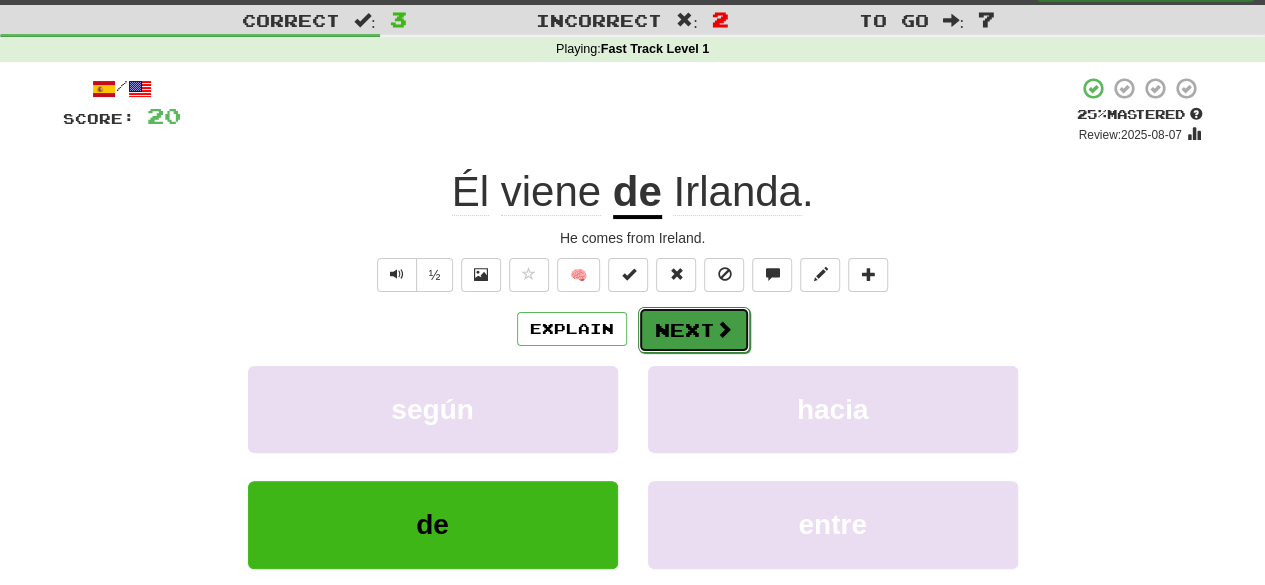 click on "Next" at bounding box center (694, 330) 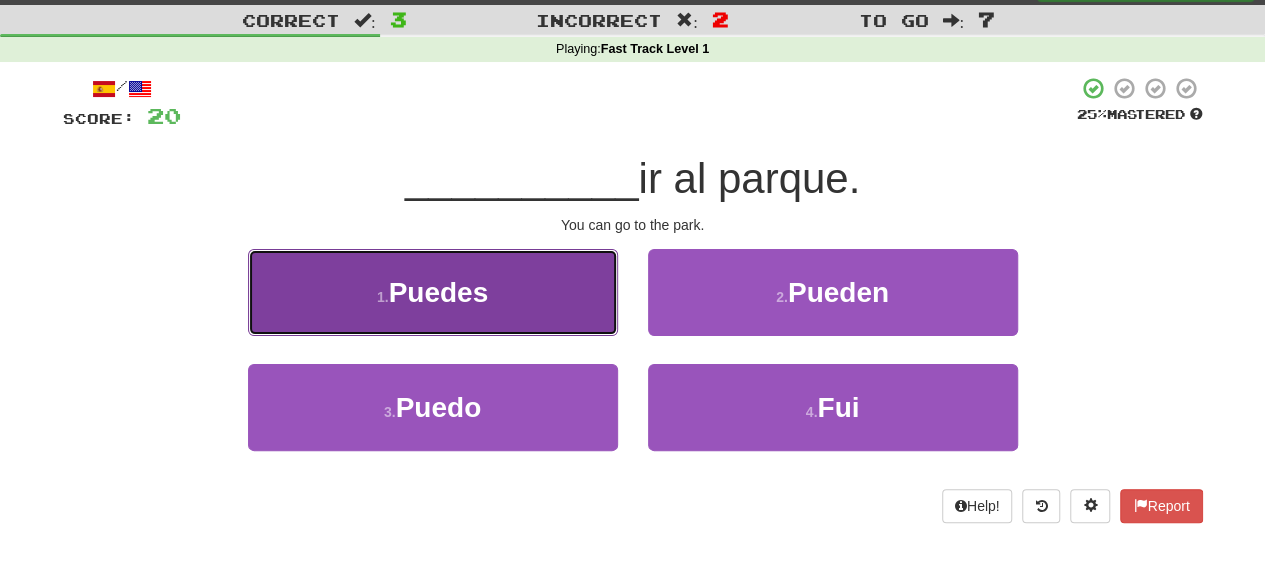 click on "1 .  Puedes" at bounding box center (433, 292) 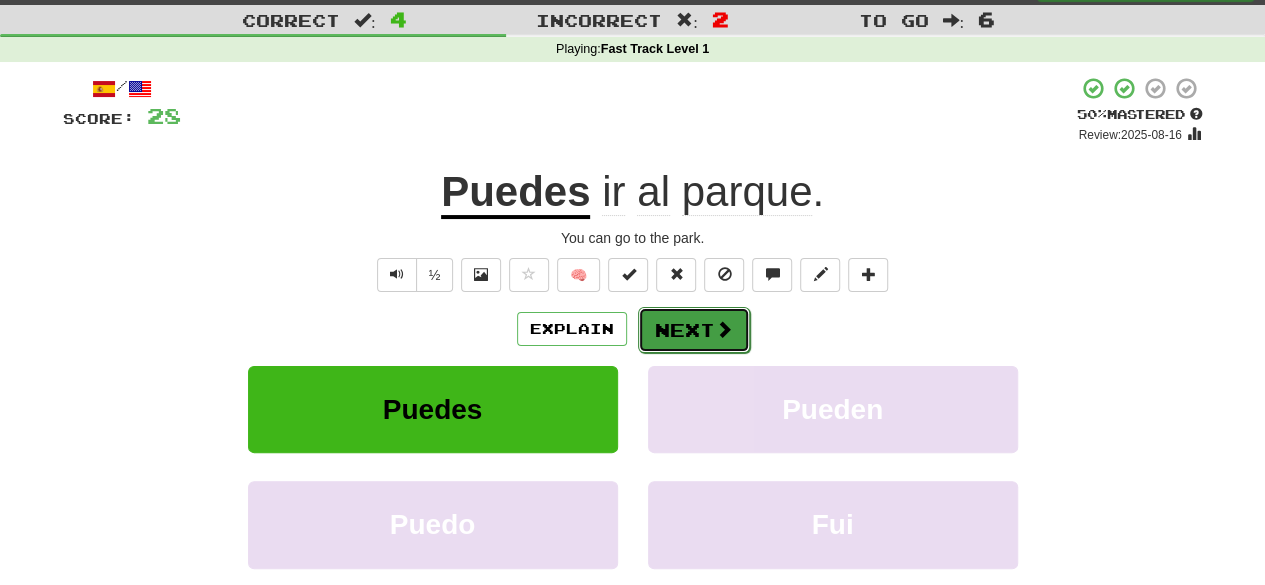 click at bounding box center (724, 329) 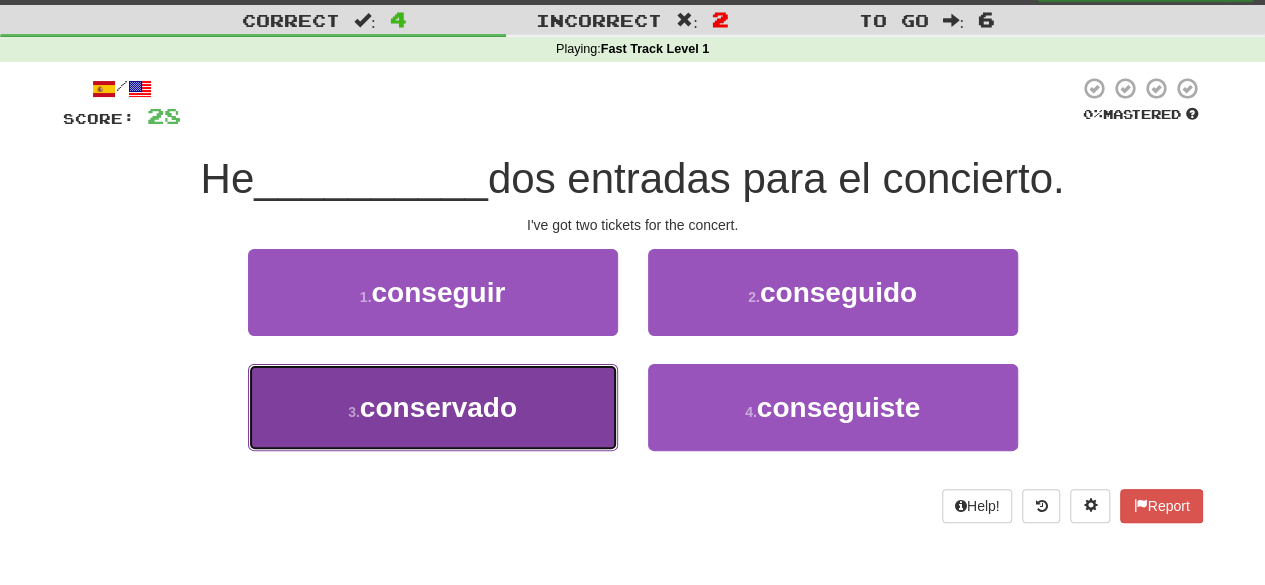 click on "3 .  conservado" at bounding box center (433, 407) 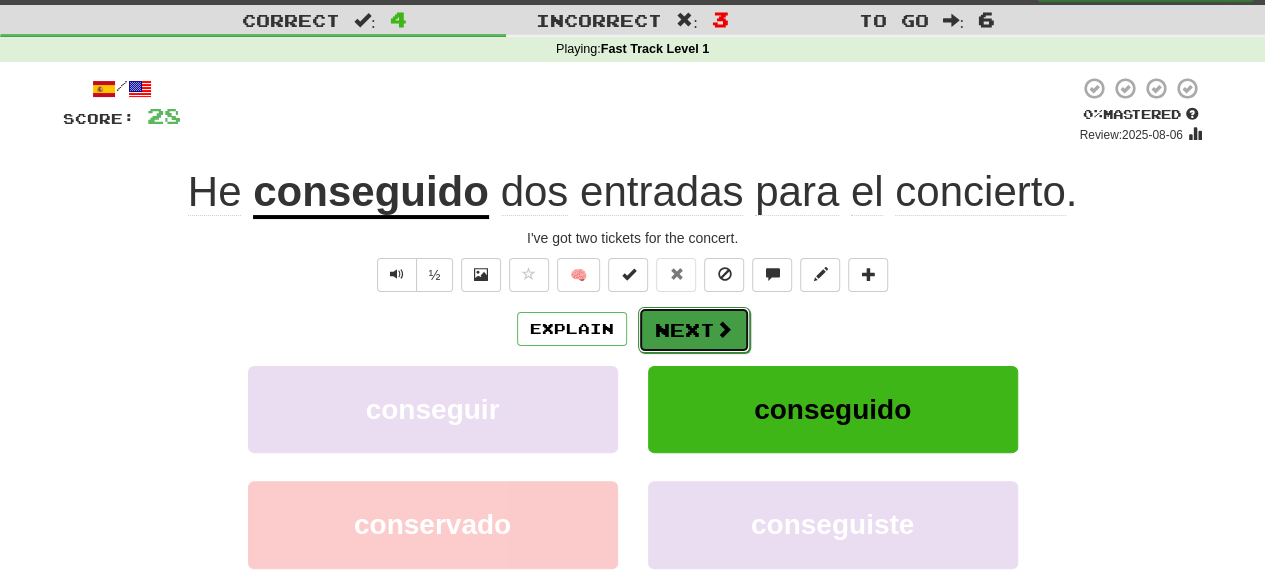 click on "Next" at bounding box center (694, 330) 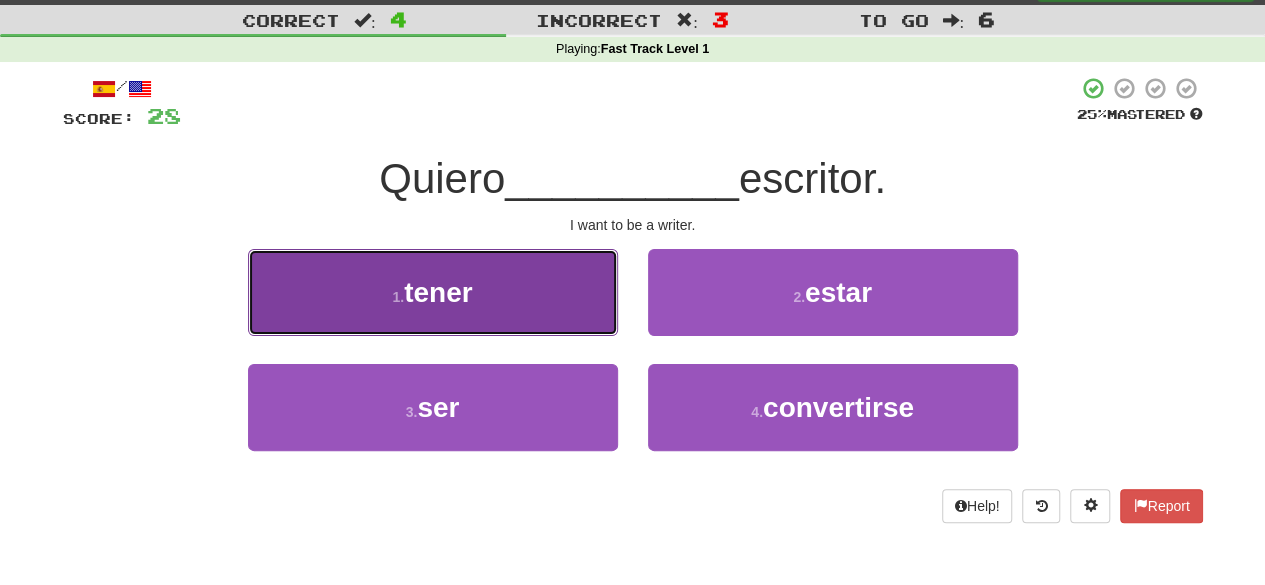 click on "1 .  tener" at bounding box center [433, 292] 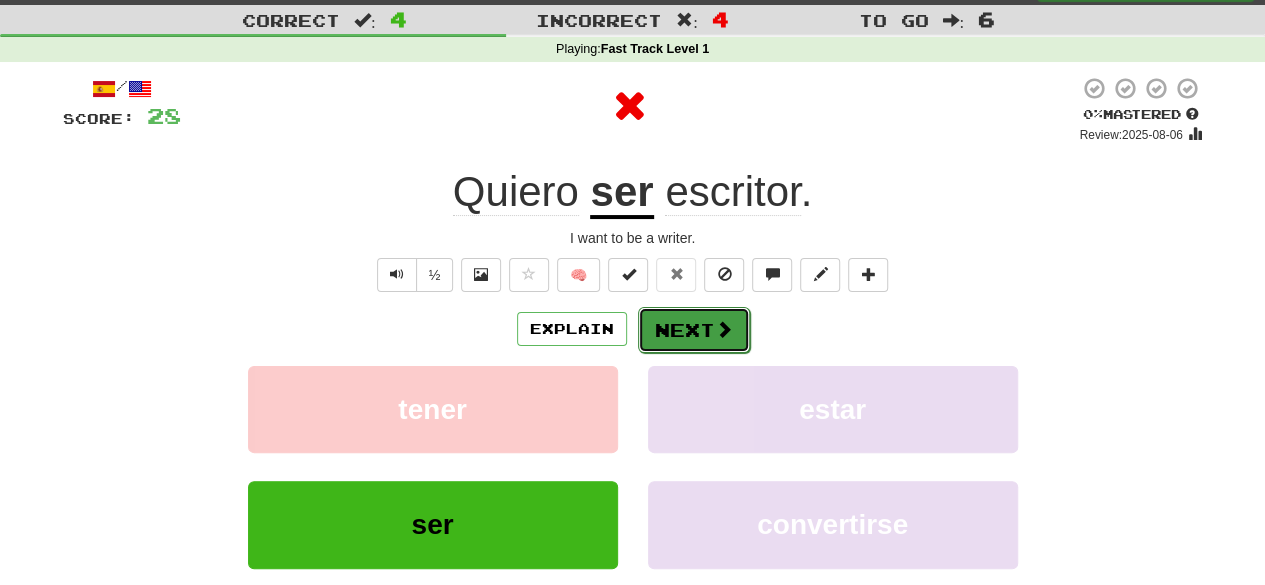 click on "Next" at bounding box center [694, 330] 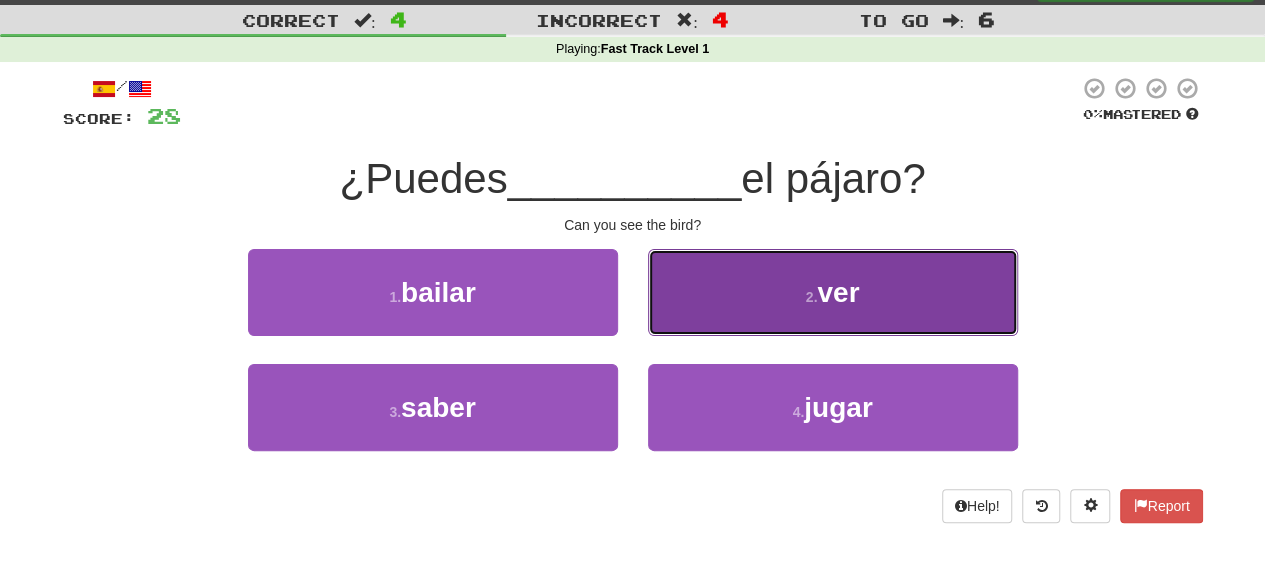 click on "2 .  ver" at bounding box center (833, 292) 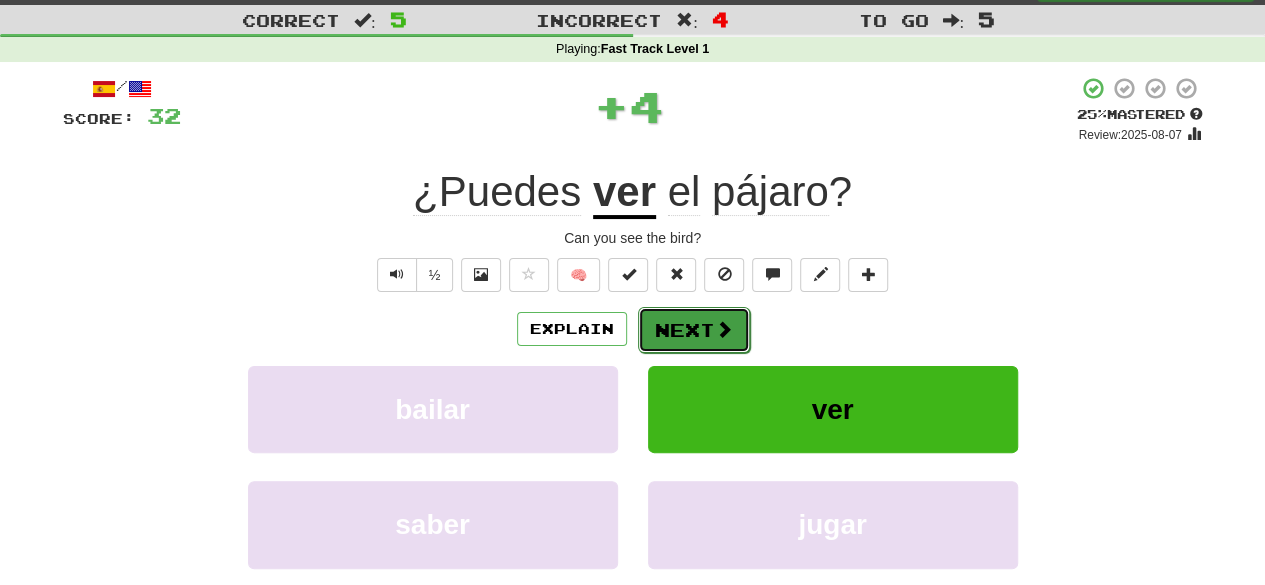 click on "Next" at bounding box center [694, 330] 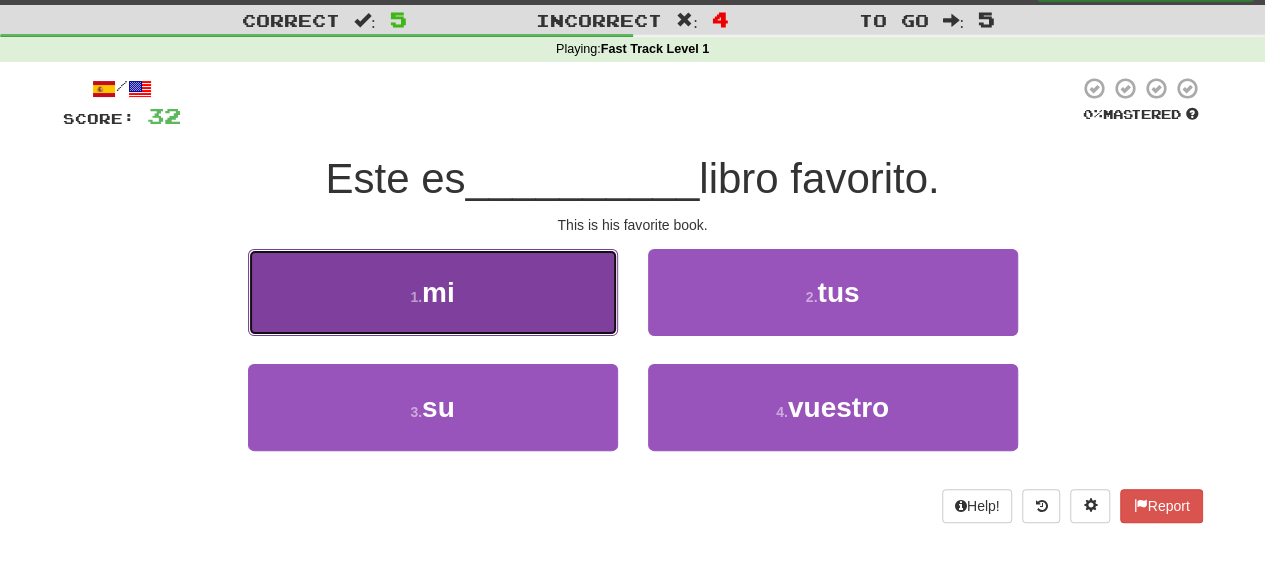 click on "1 .  mi" at bounding box center [433, 292] 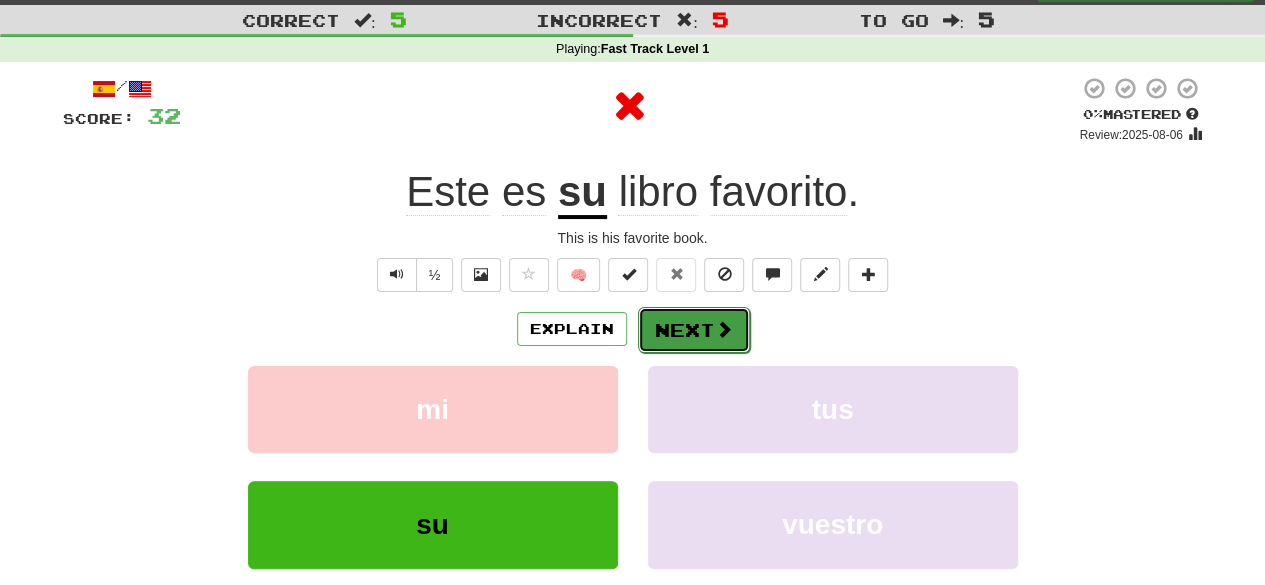 click on "Next" at bounding box center (694, 330) 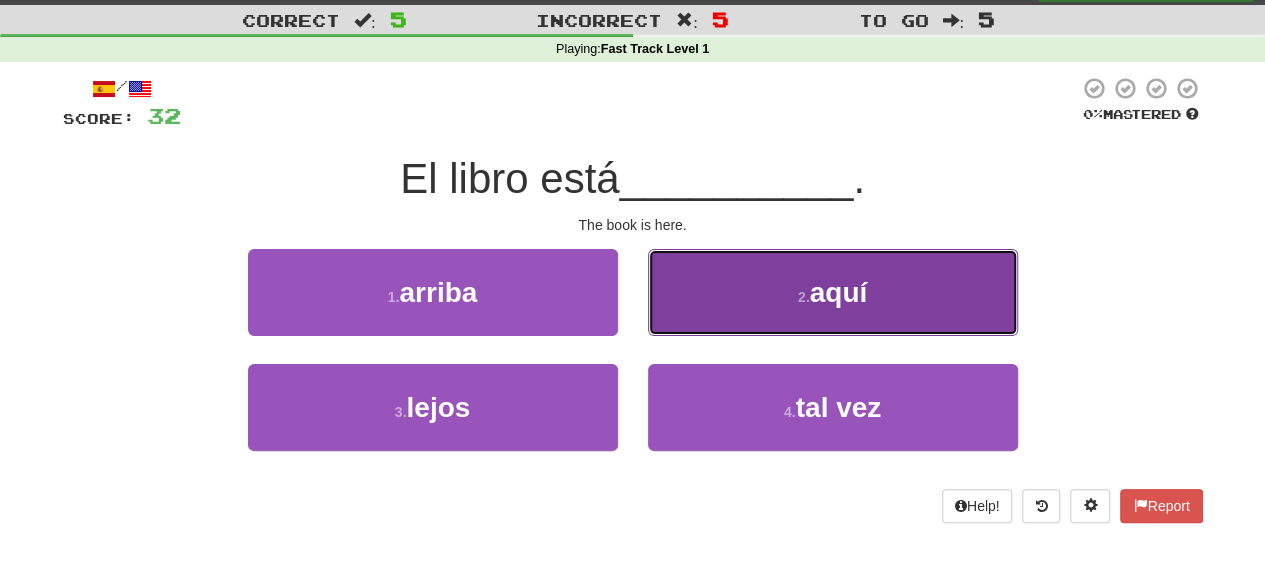 click on "2 .  aquí" at bounding box center [833, 292] 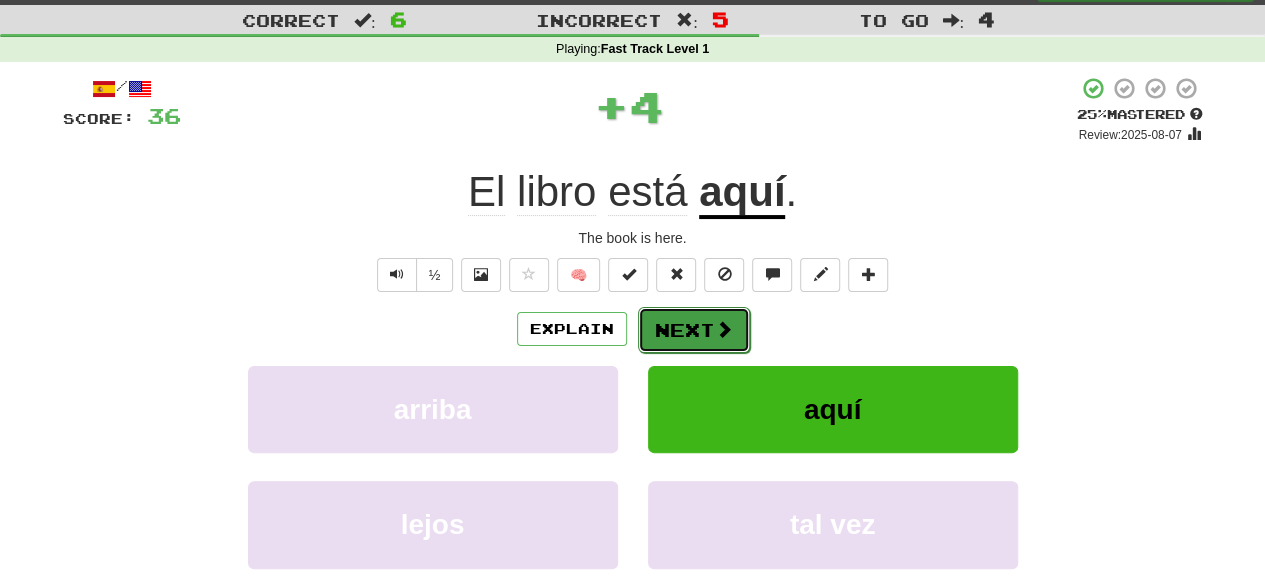 click on "Next" at bounding box center [694, 330] 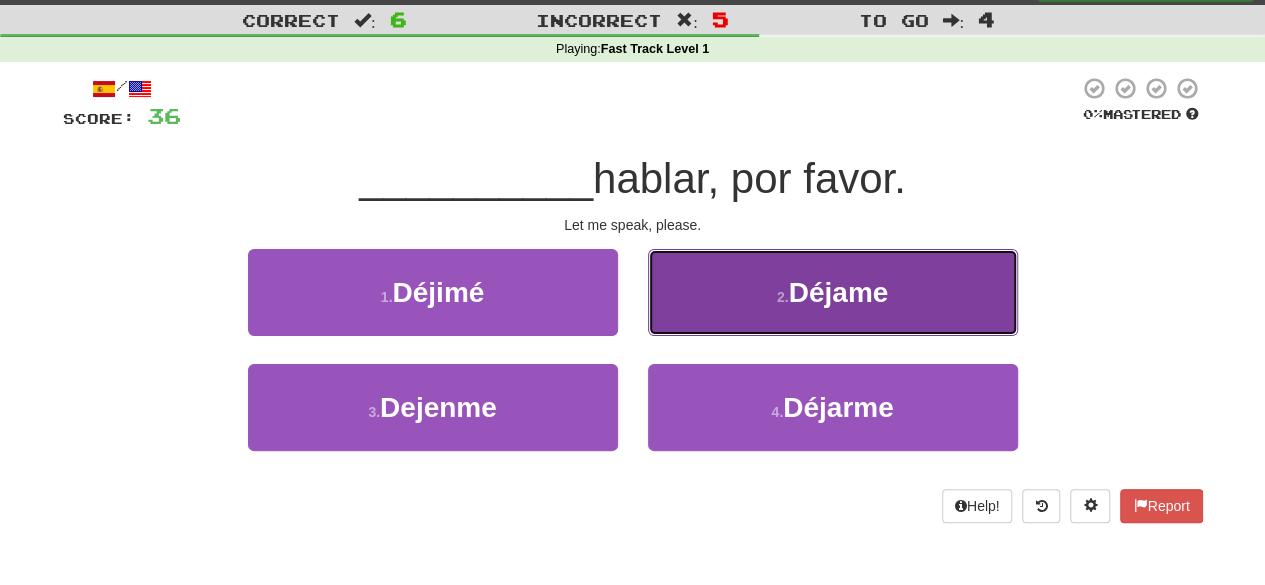 click on "2 .  Déjame" at bounding box center [833, 292] 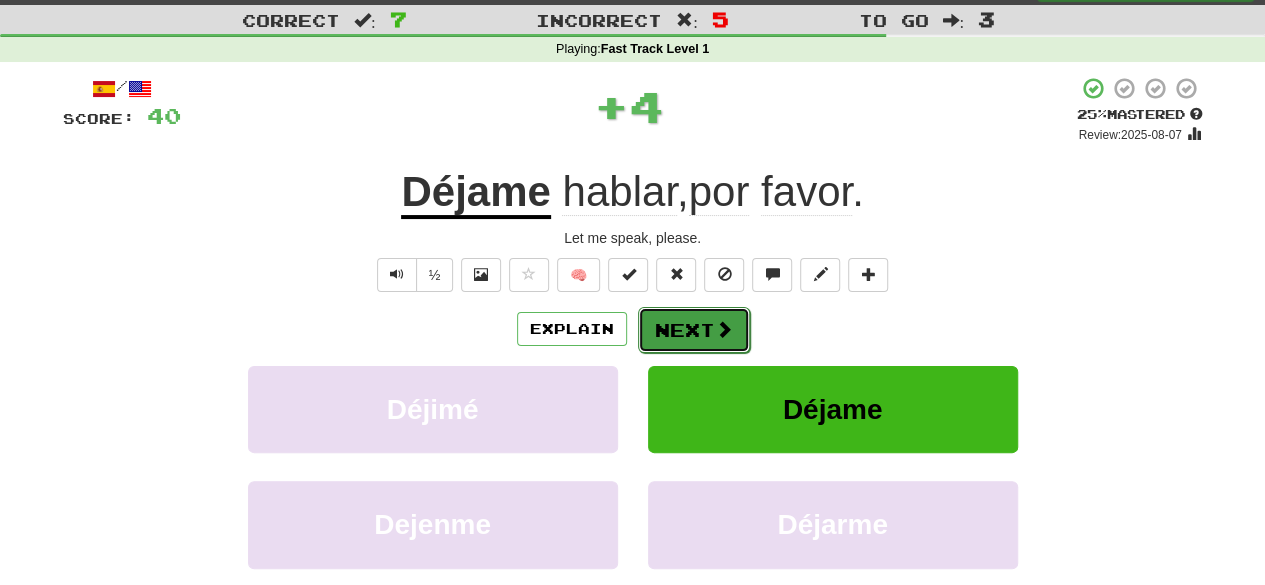 click on "Next" at bounding box center [694, 330] 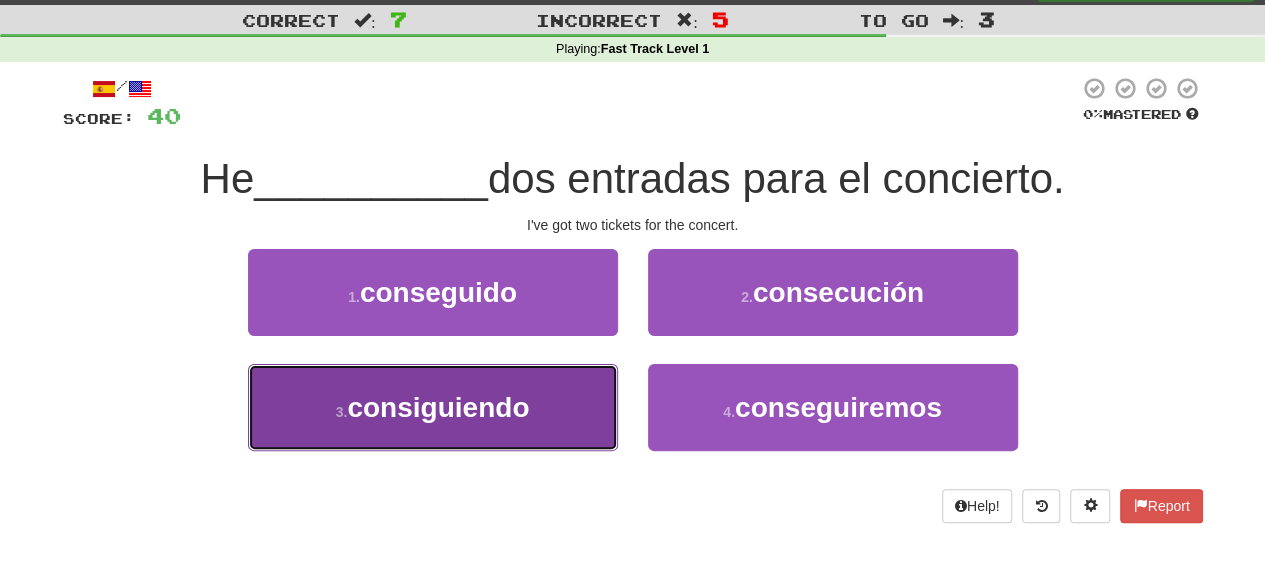 click on "3 .  consiguiendo" at bounding box center (433, 407) 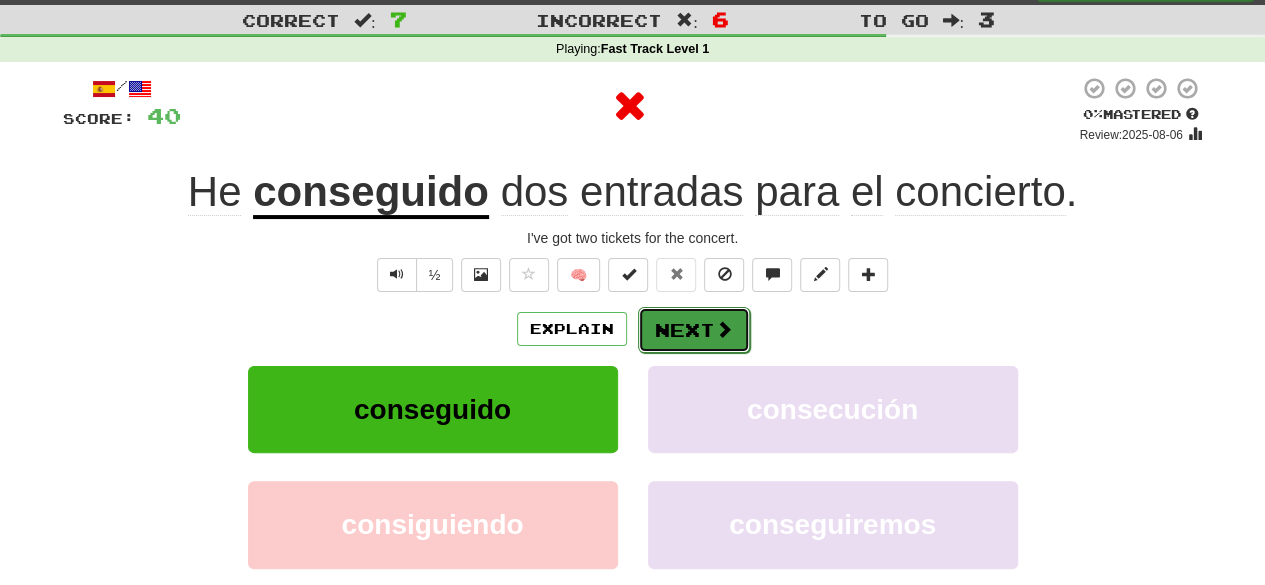 click on "Next" at bounding box center [694, 330] 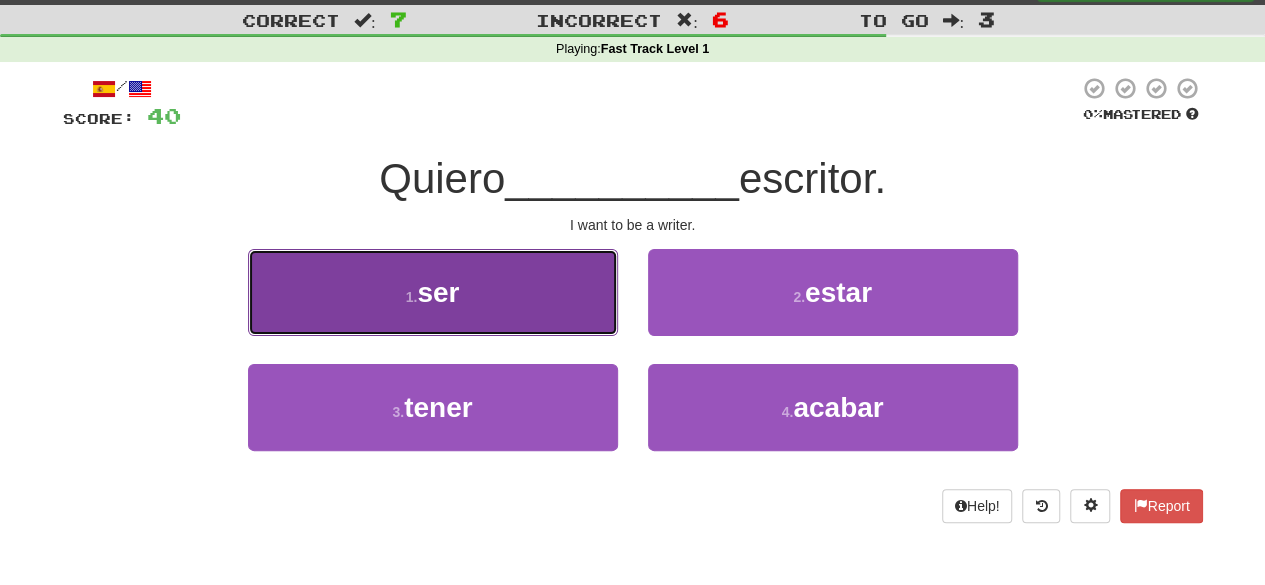click on "1 .  ser" at bounding box center [433, 292] 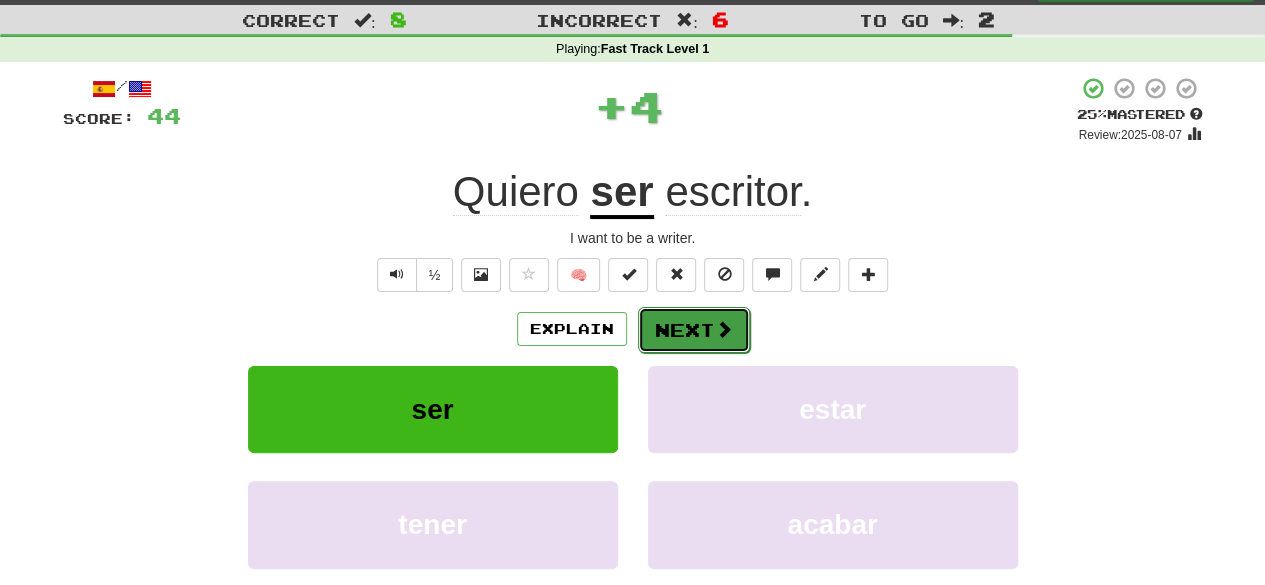 click on "Next" at bounding box center [694, 330] 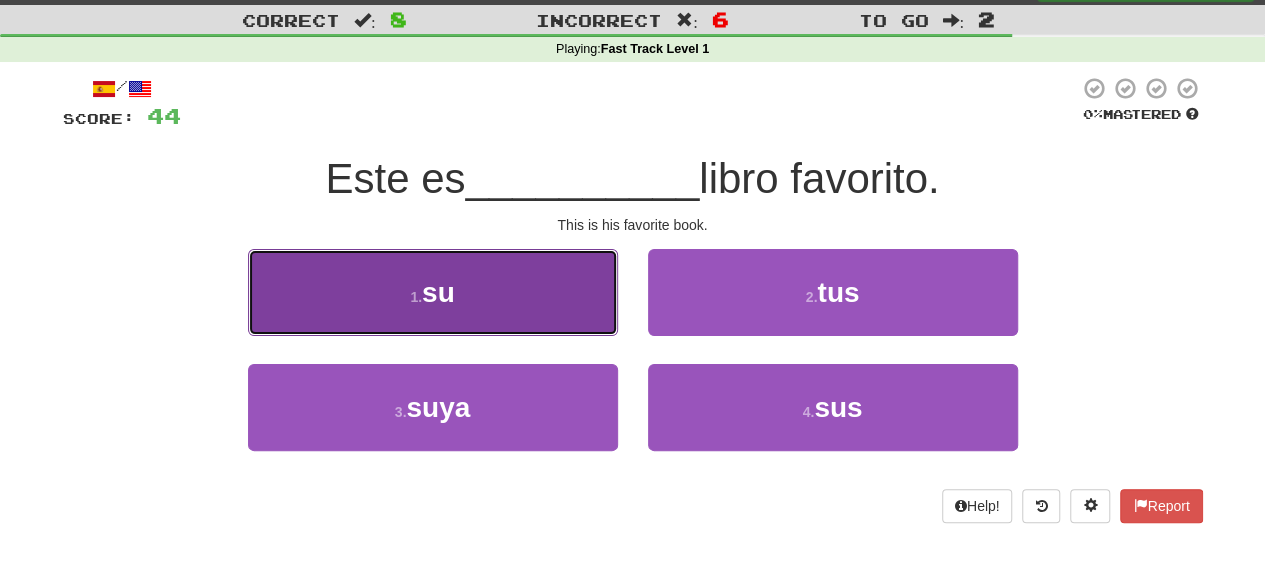 click on "1 .  su" at bounding box center (433, 292) 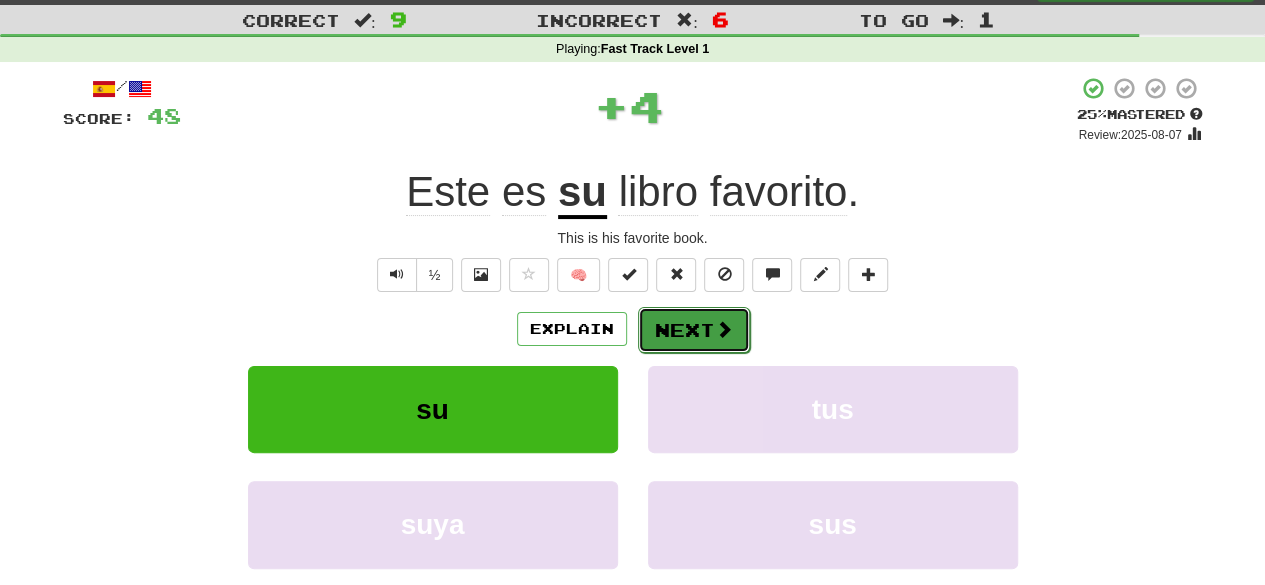 click at bounding box center [724, 329] 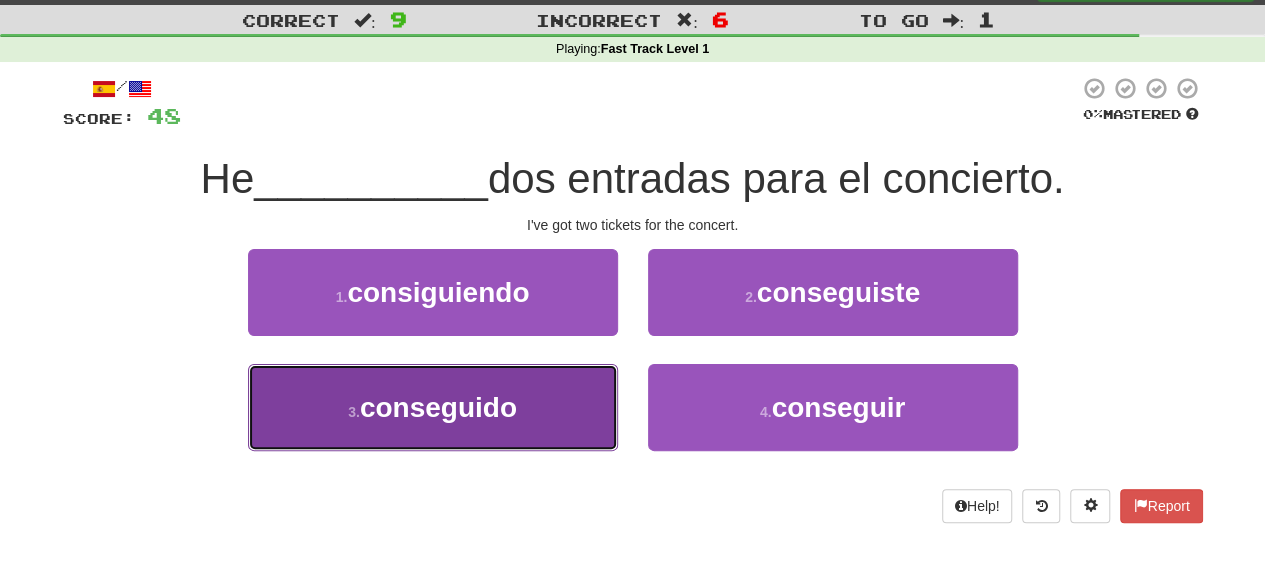 click on "3 .  conseguido" at bounding box center [433, 407] 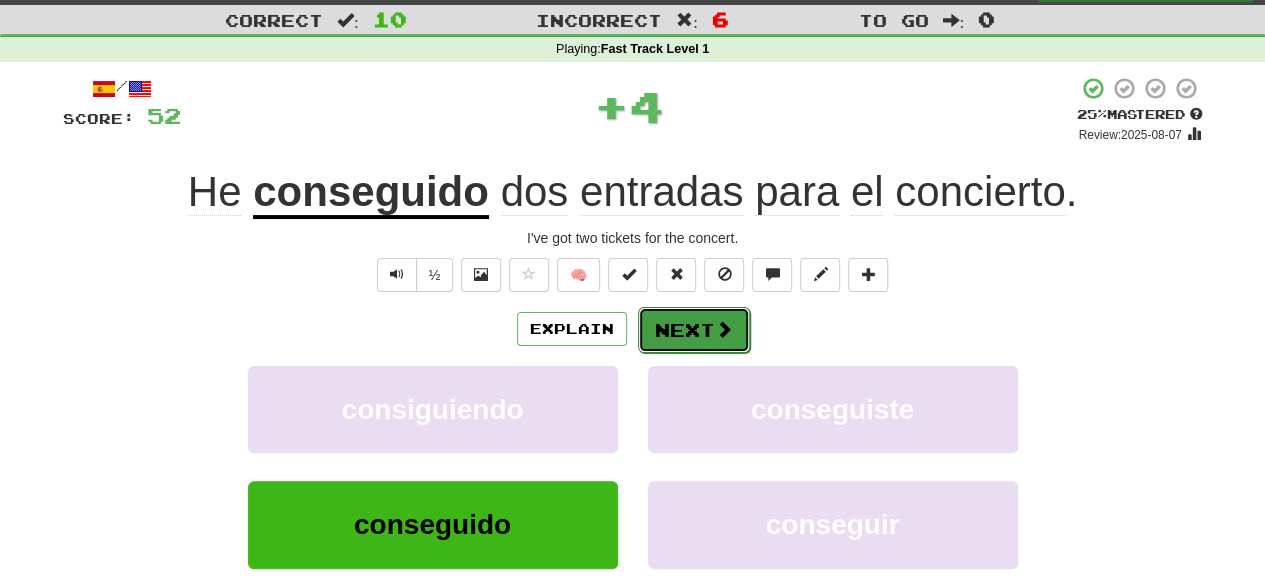 click on "Next" at bounding box center (694, 330) 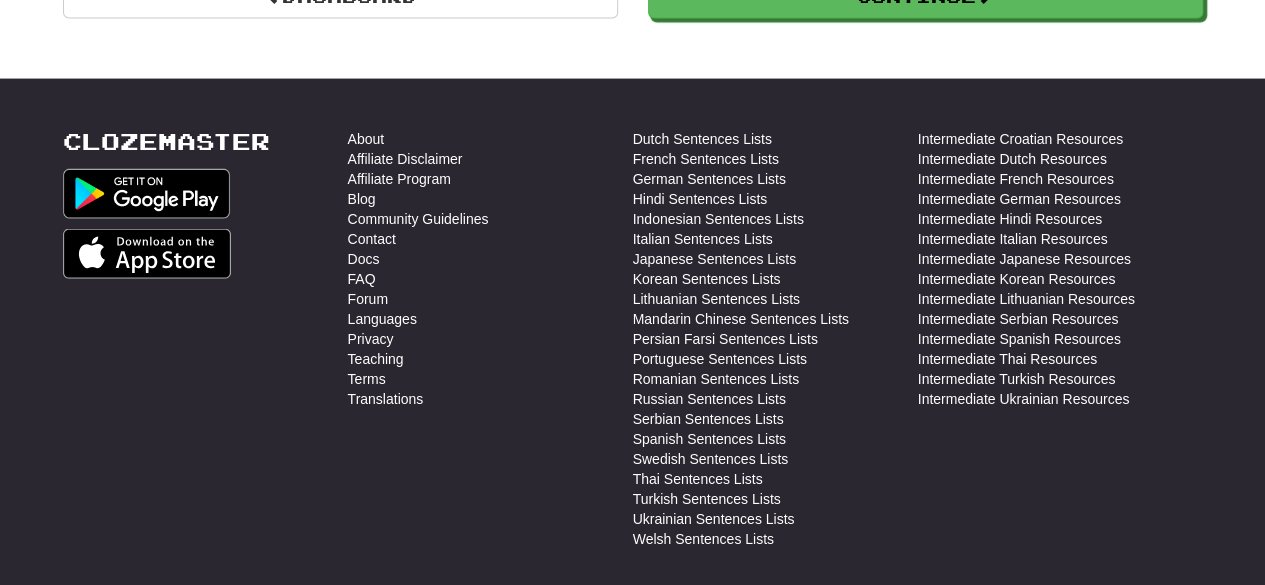 scroll, scrollTop: 1927, scrollLeft: 0, axis: vertical 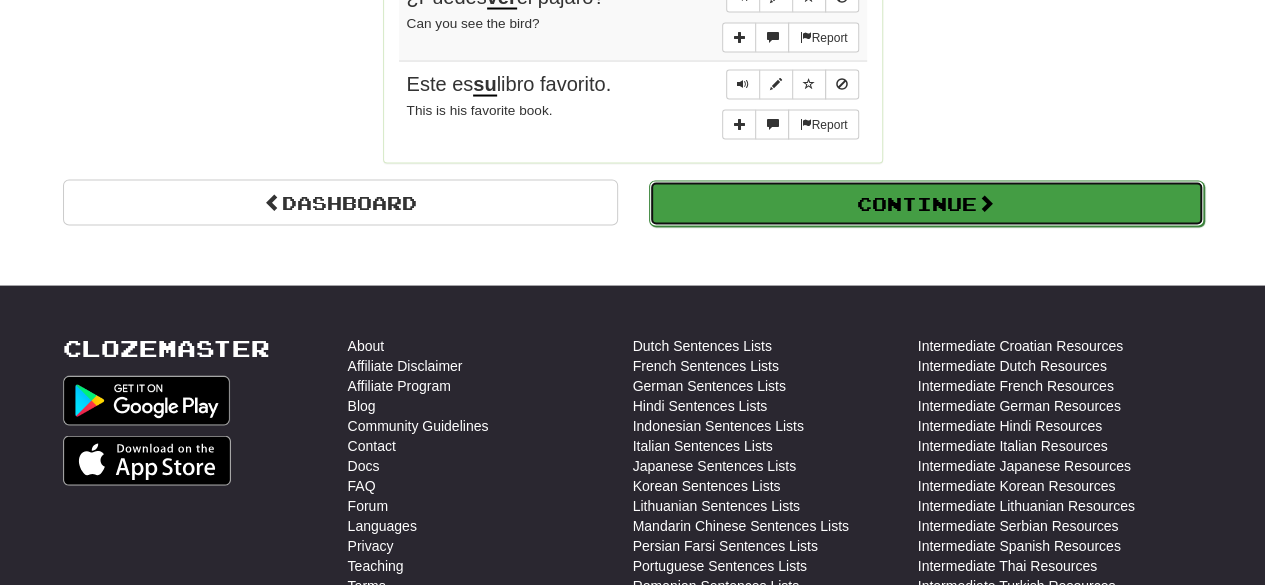 click on "Continue" at bounding box center (926, 204) 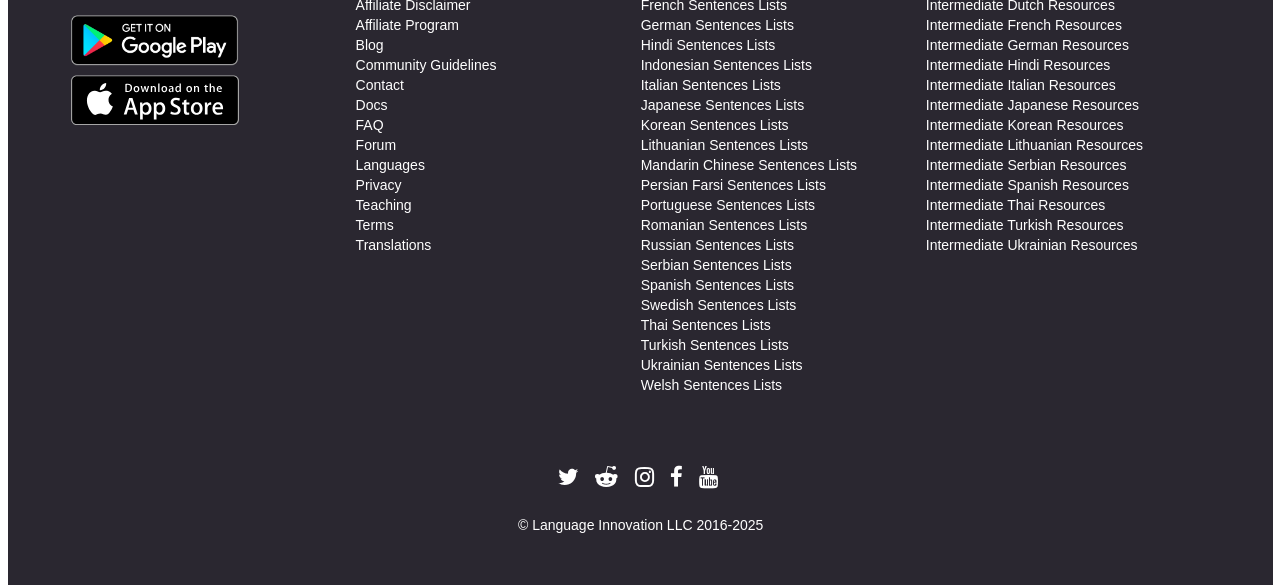 scroll, scrollTop: 0, scrollLeft: 0, axis: both 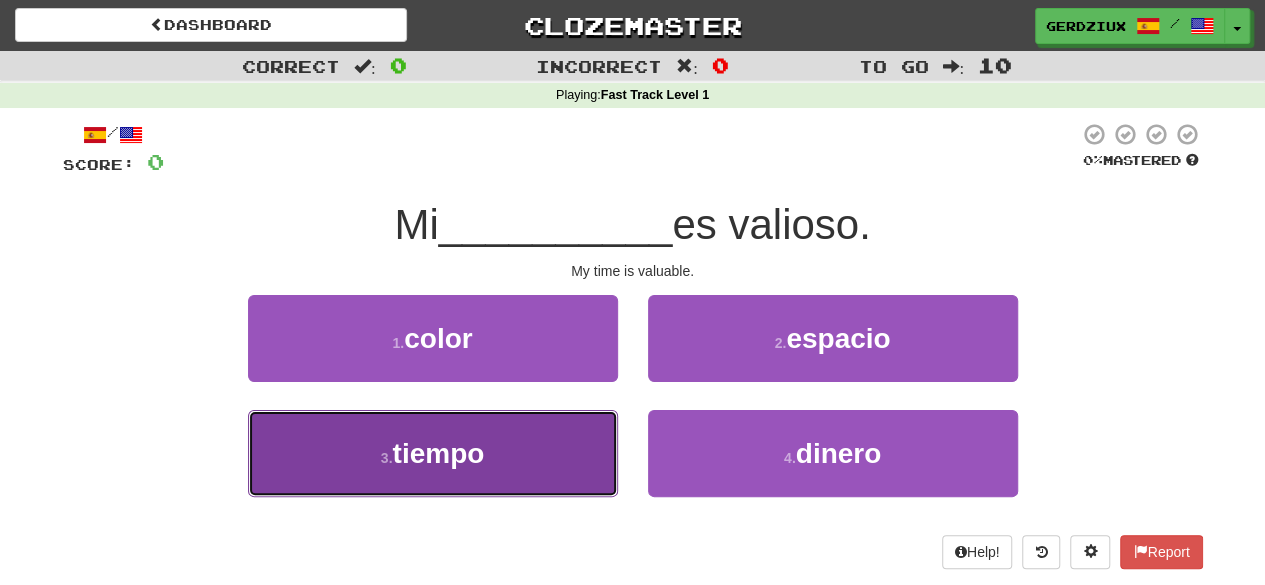 click on "3 .  tiempo" at bounding box center (433, 453) 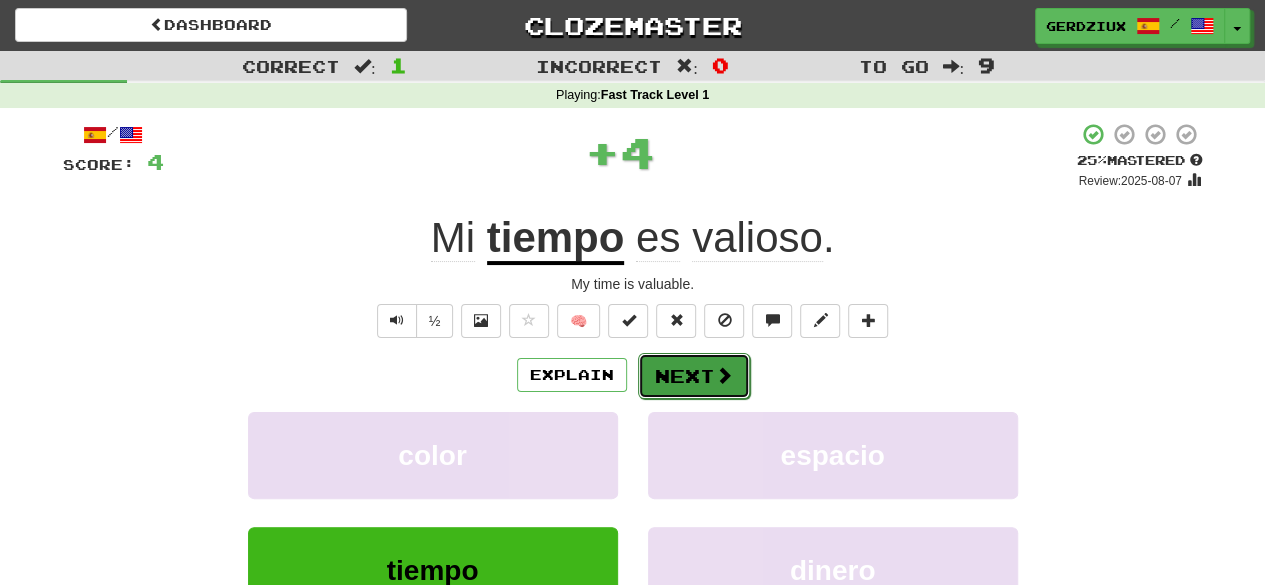 click on "Next" at bounding box center (694, 376) 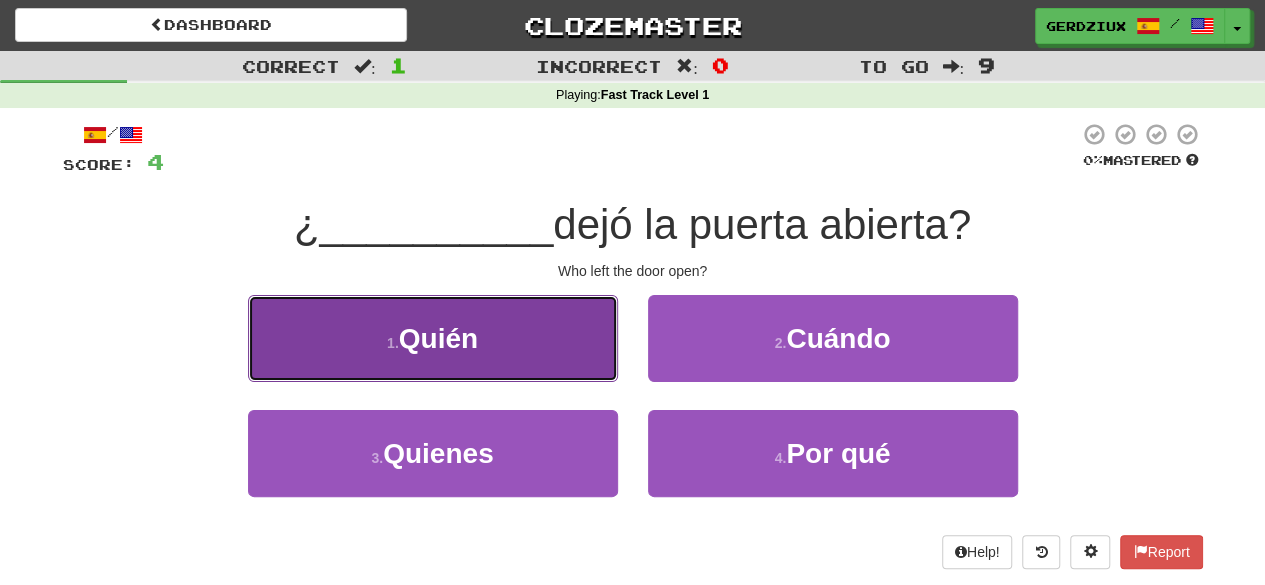 click on "1 .  Quién" at bounding box center (433, 338) 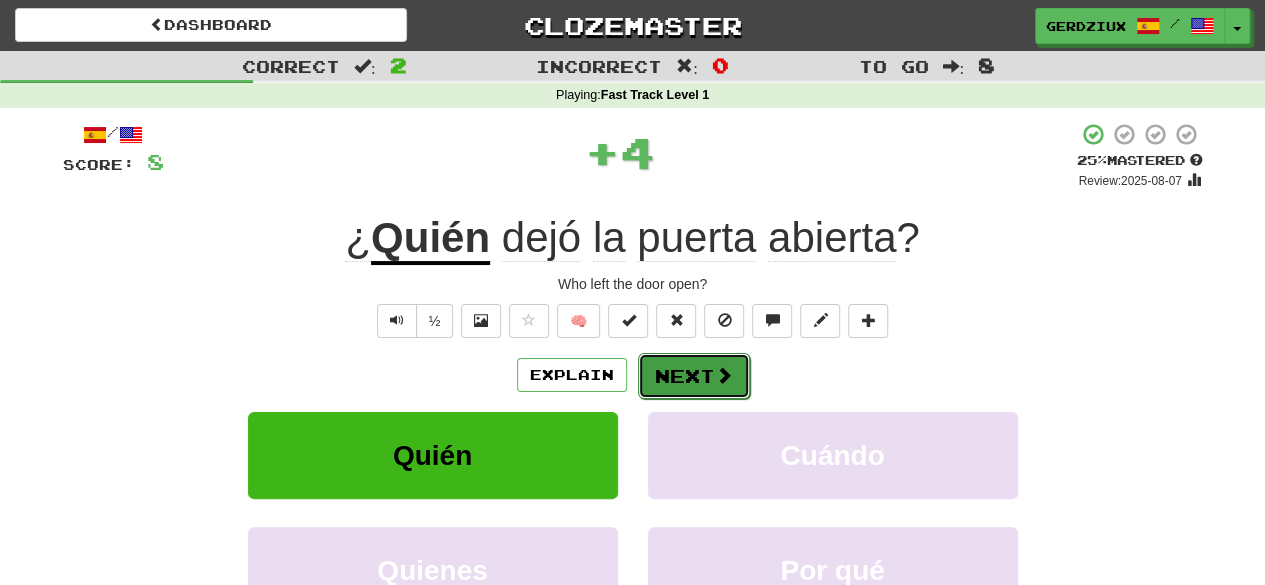 click at bounding box center [724, 375] 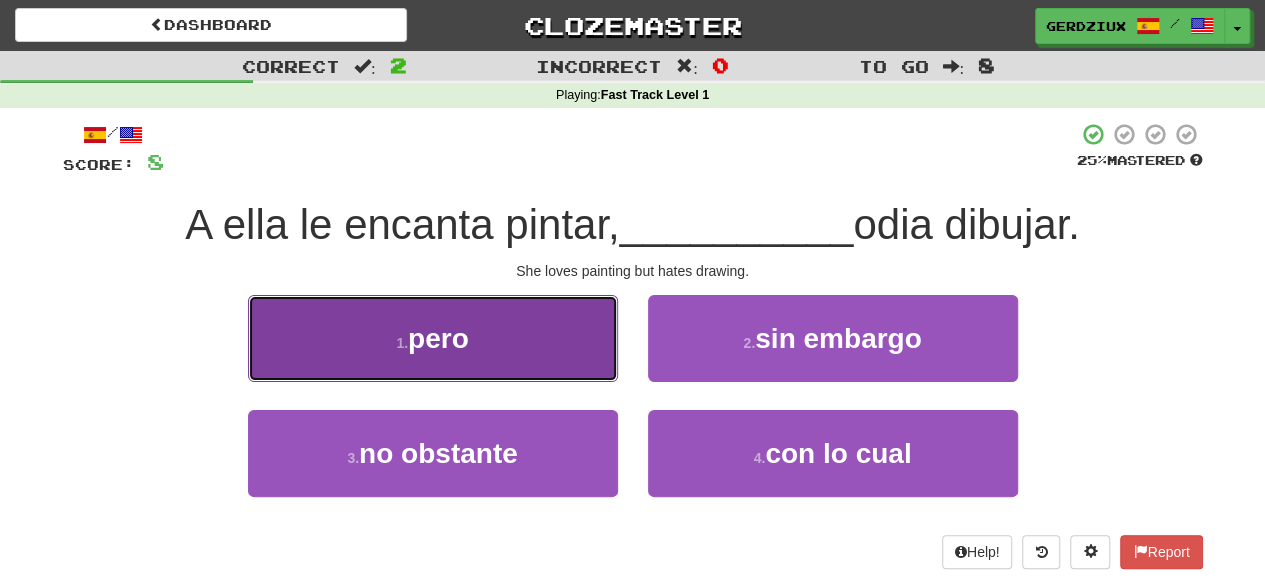 click on "1 .  pero" at bounding box center [433, 338] 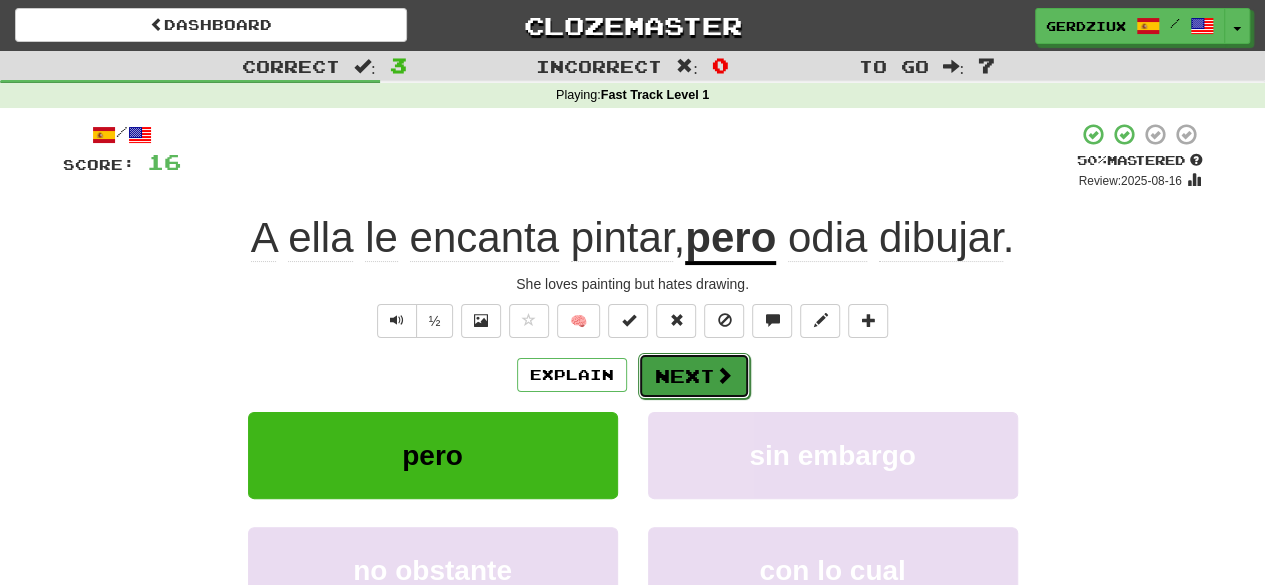 click on "Next" at bounding box center (694, 376) 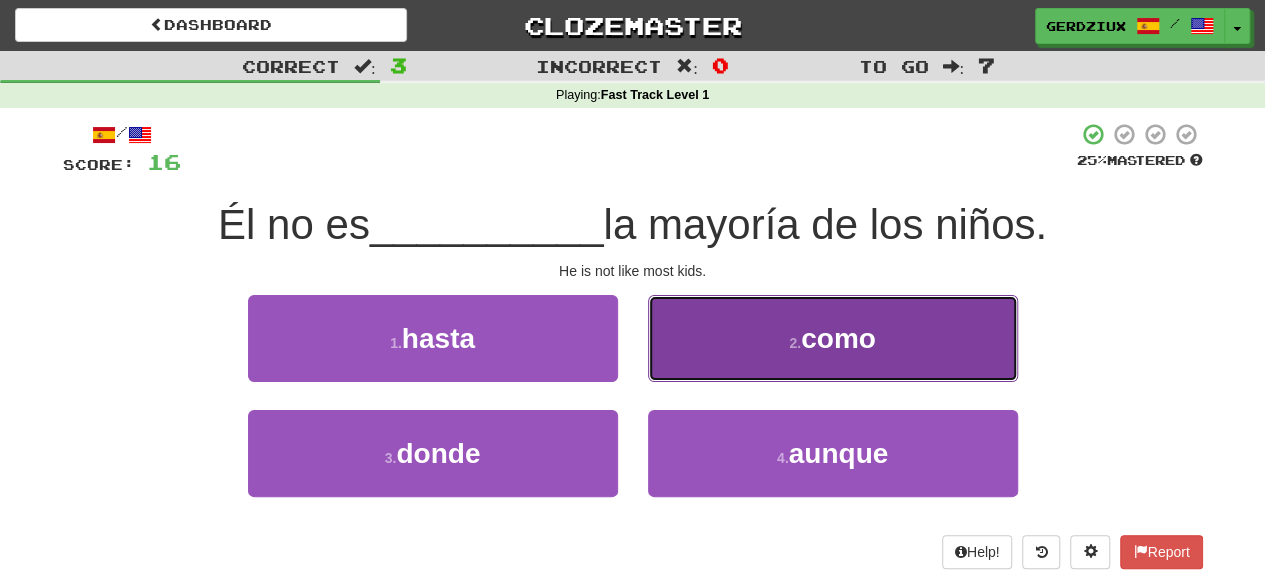 click on "2 .  como" at bounding box center [833, 338] 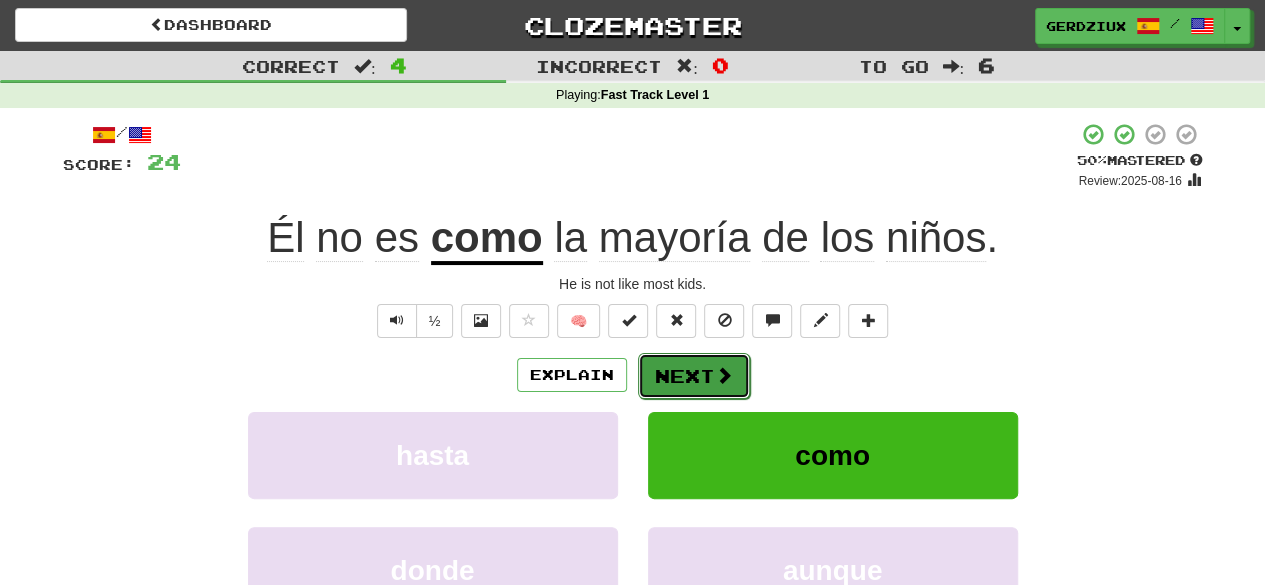 click at bounding box center (724, 375) 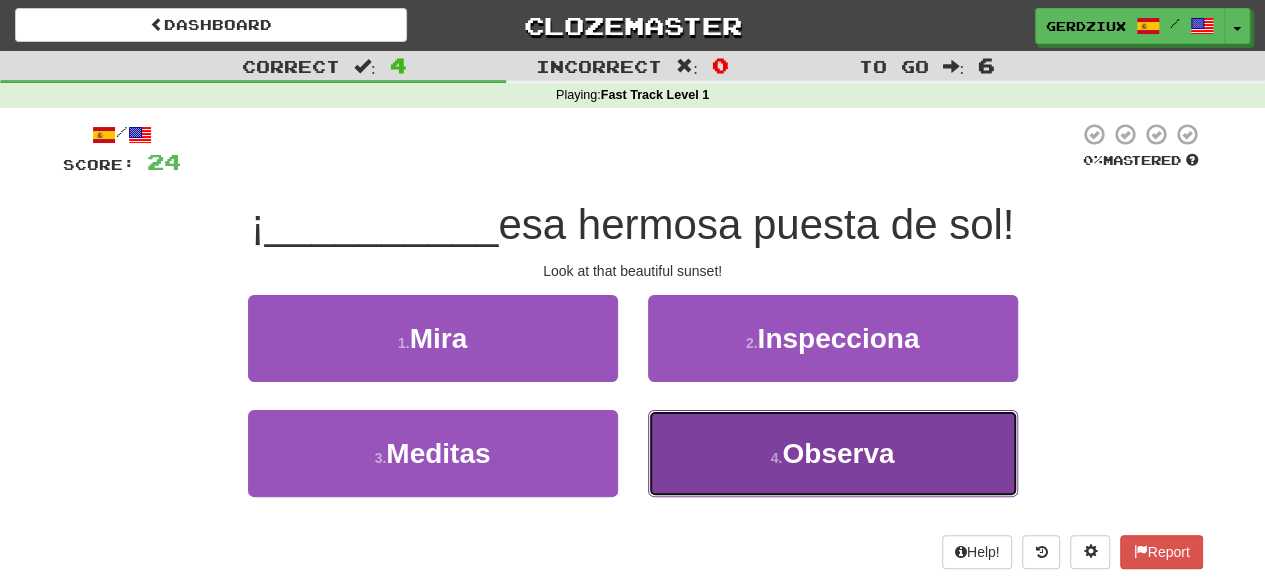 click on "4 .  Observa" at bounding box center [833, 453] 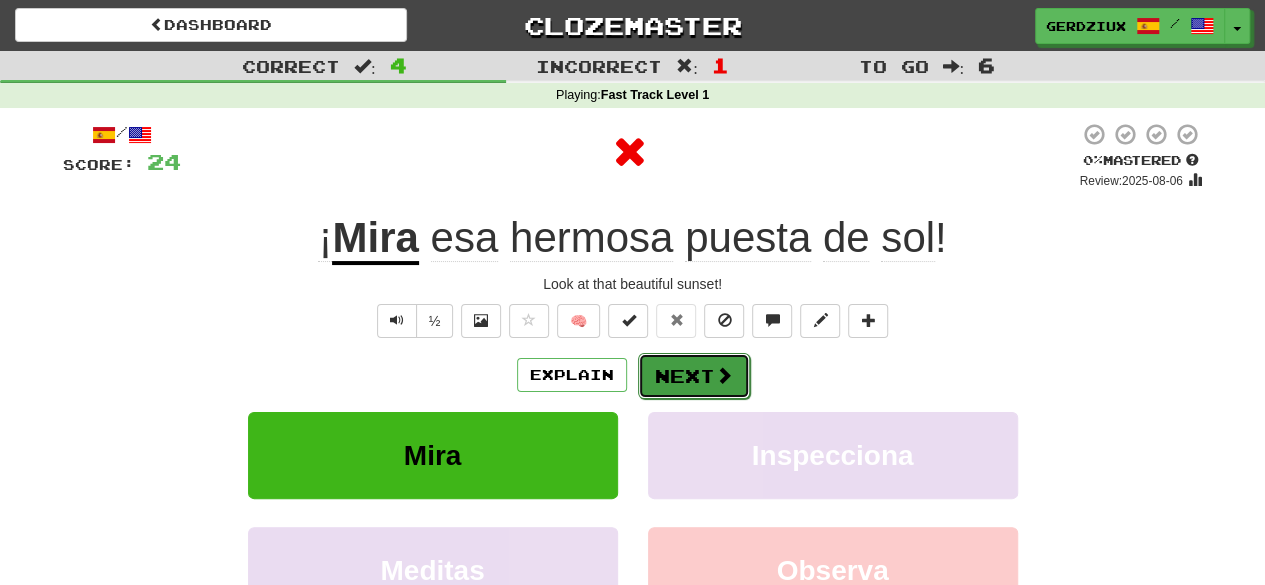 click on "Next" at bounding box center (694, 376) 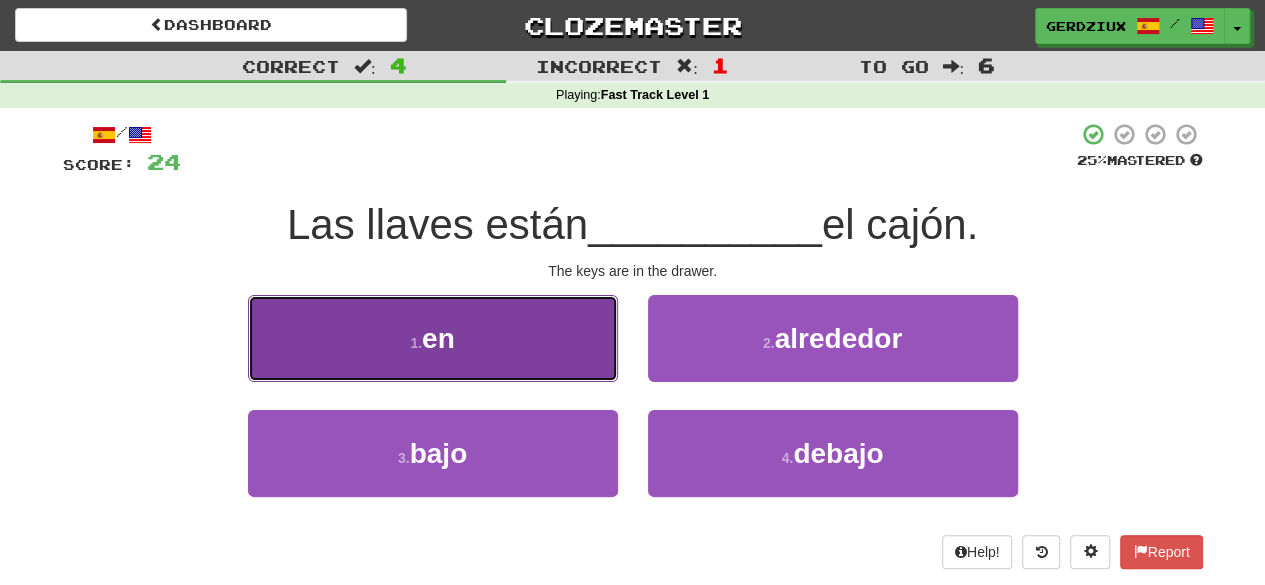 click on "1 .  en" at bounding box center (433, 338) 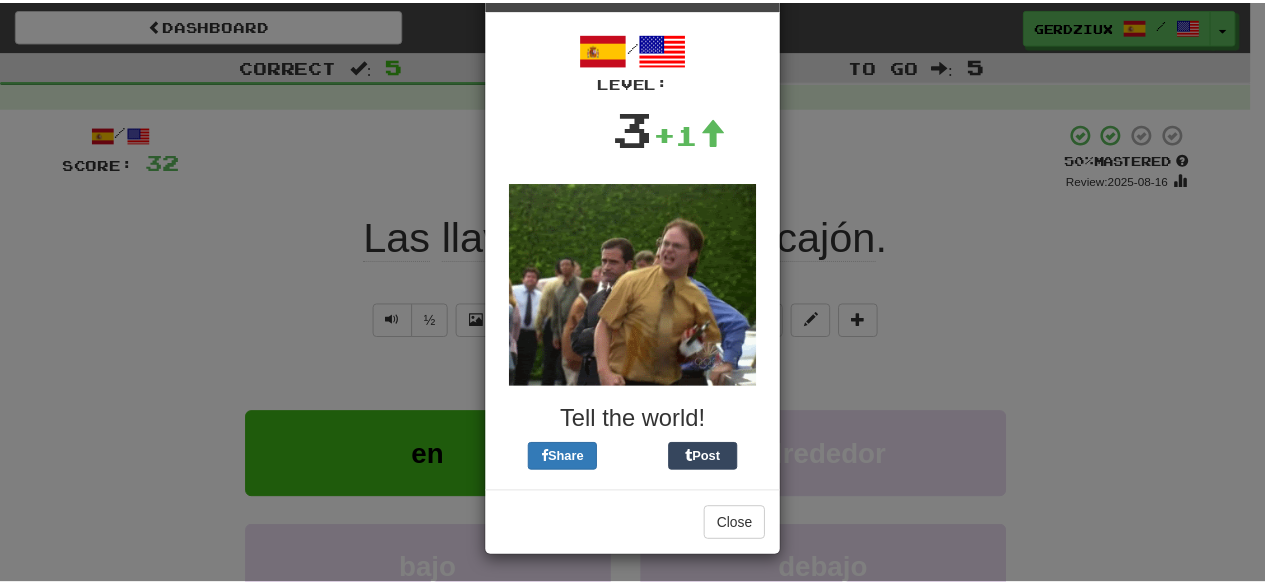 scroll, scrollTop: 0, scrollLeft: 0, axis: both 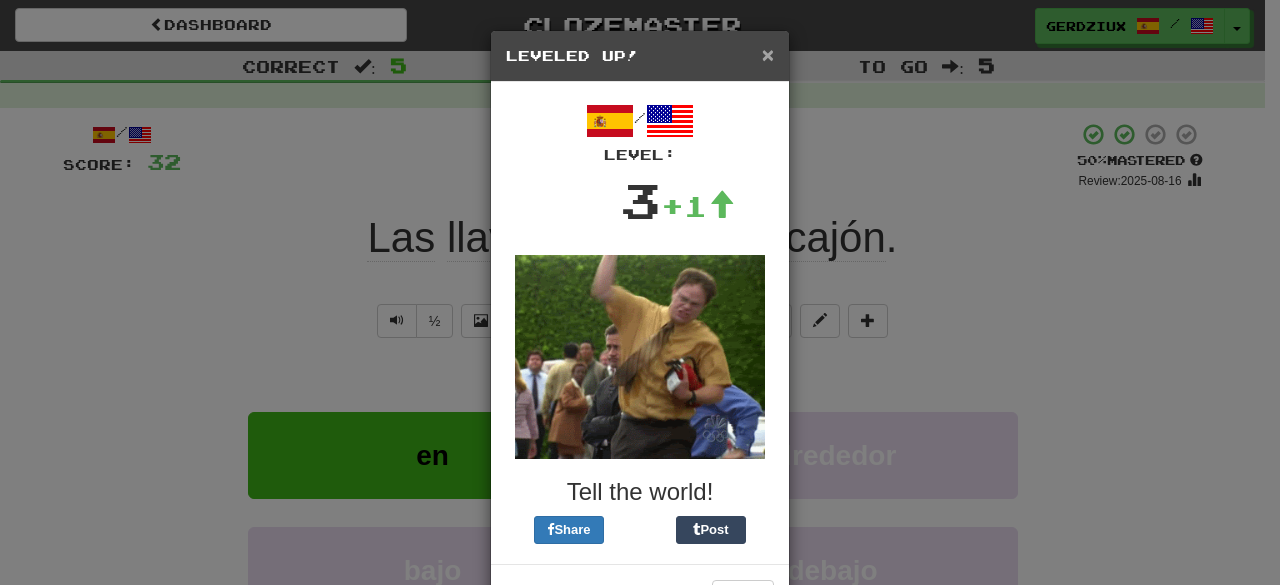 click on "×" at bounding box center [768, 54] 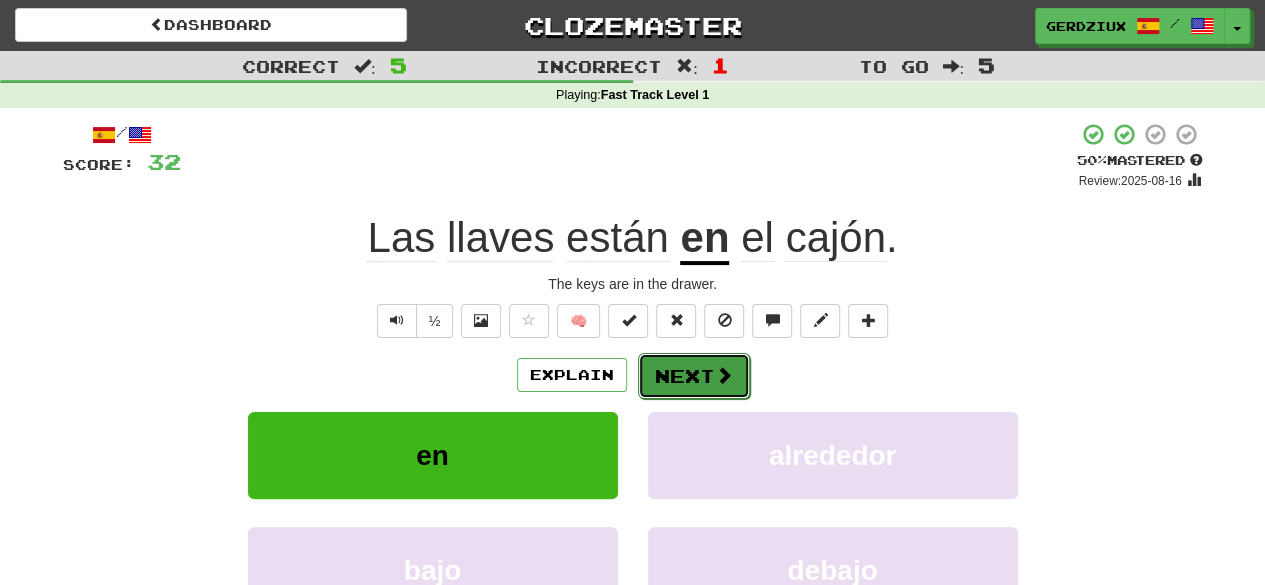 click on "Next" at bounding box center [694, 376] 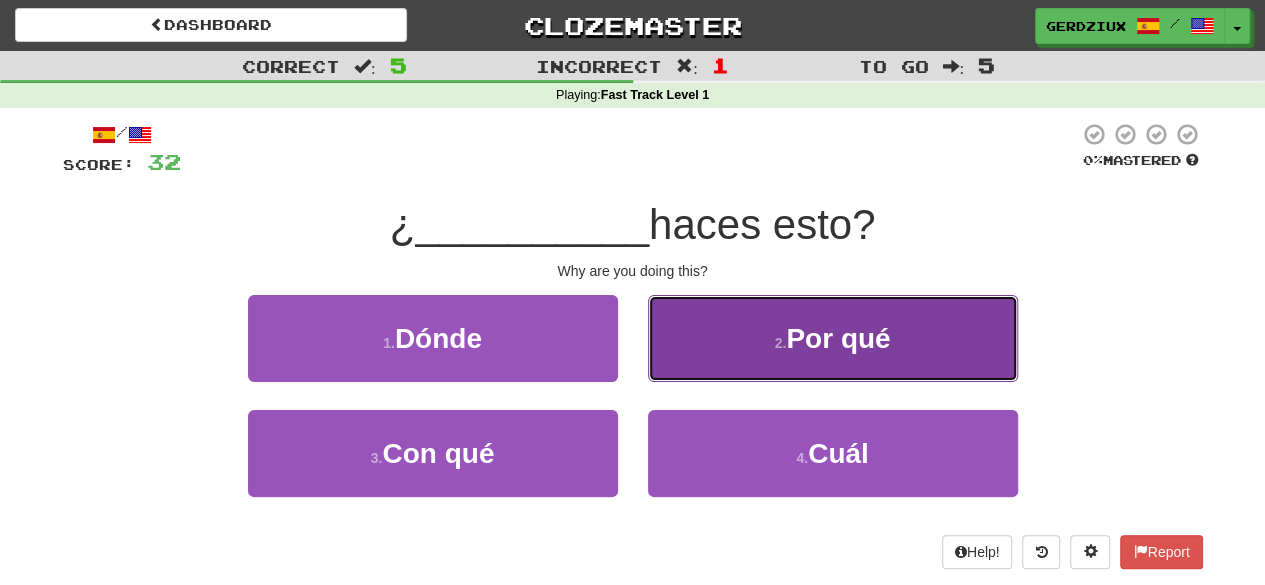 click on "2 .  Por qué" at bounding box center [833, 338] 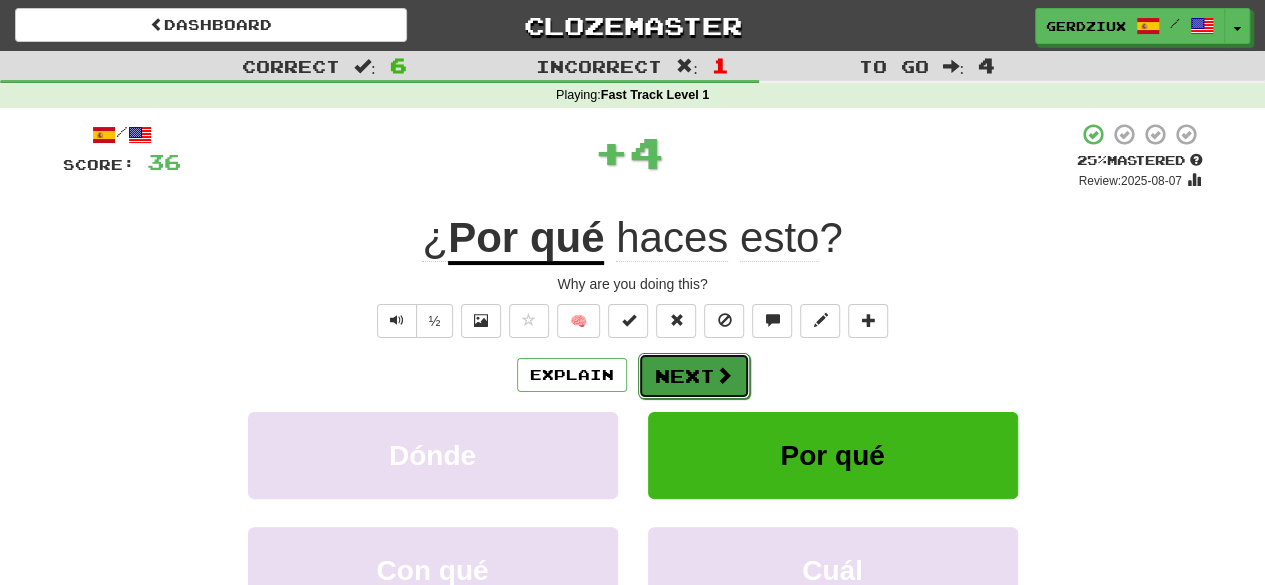 click on "Next" at bounding box center [694, 376] 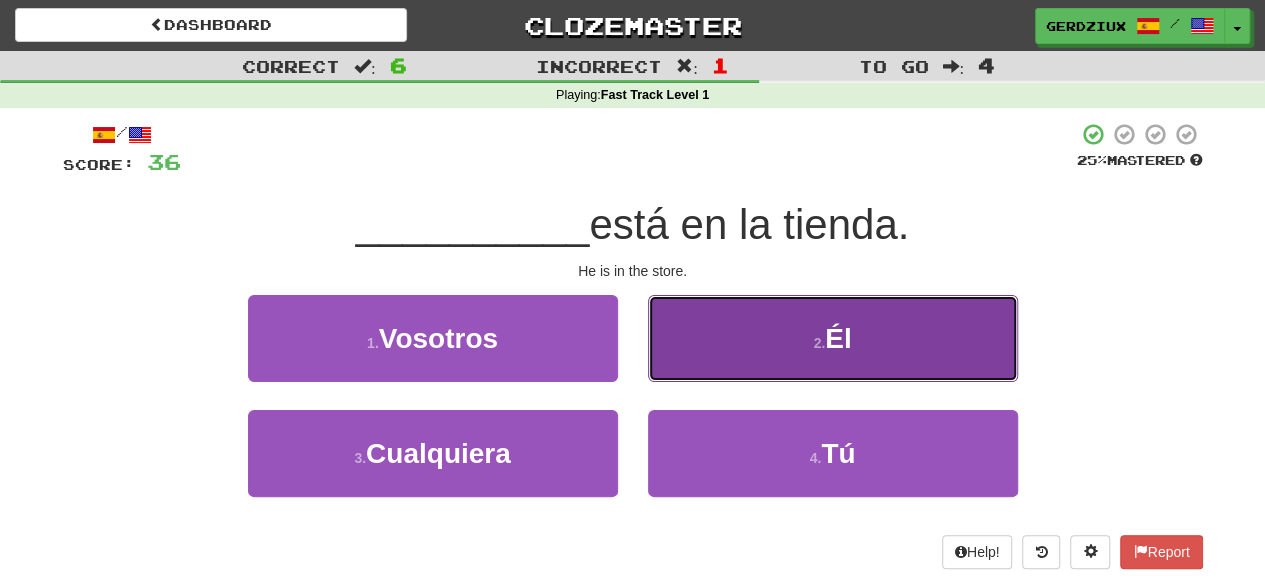 click on "2 .  Él" at bounding box center (833, 338) 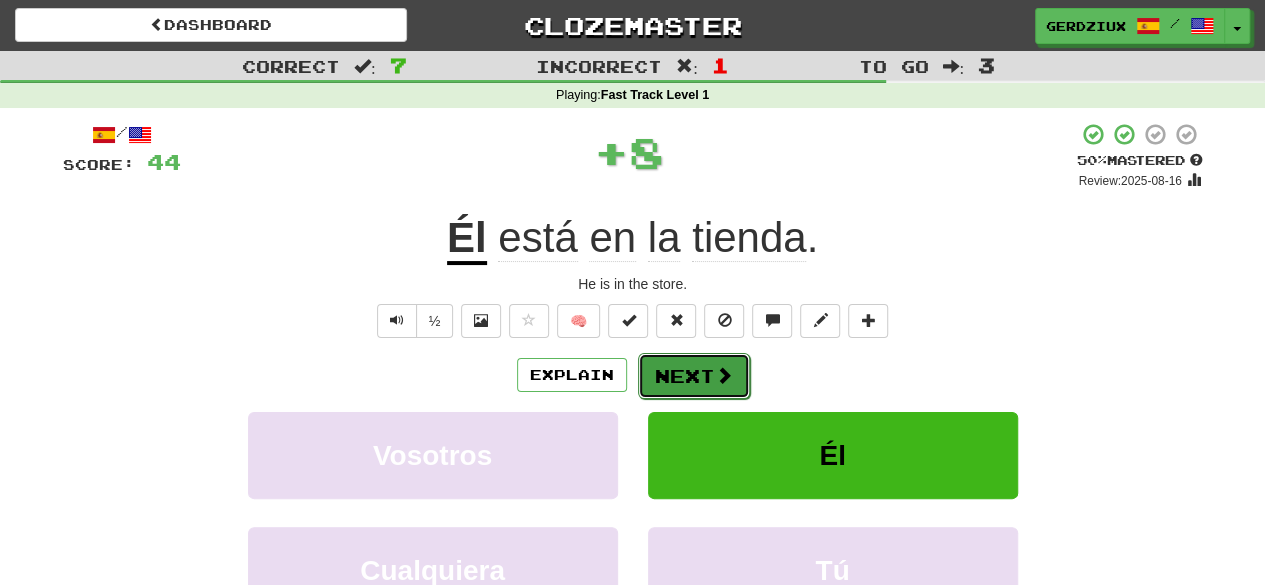 click on "Next" at bounding box center [694, 376] 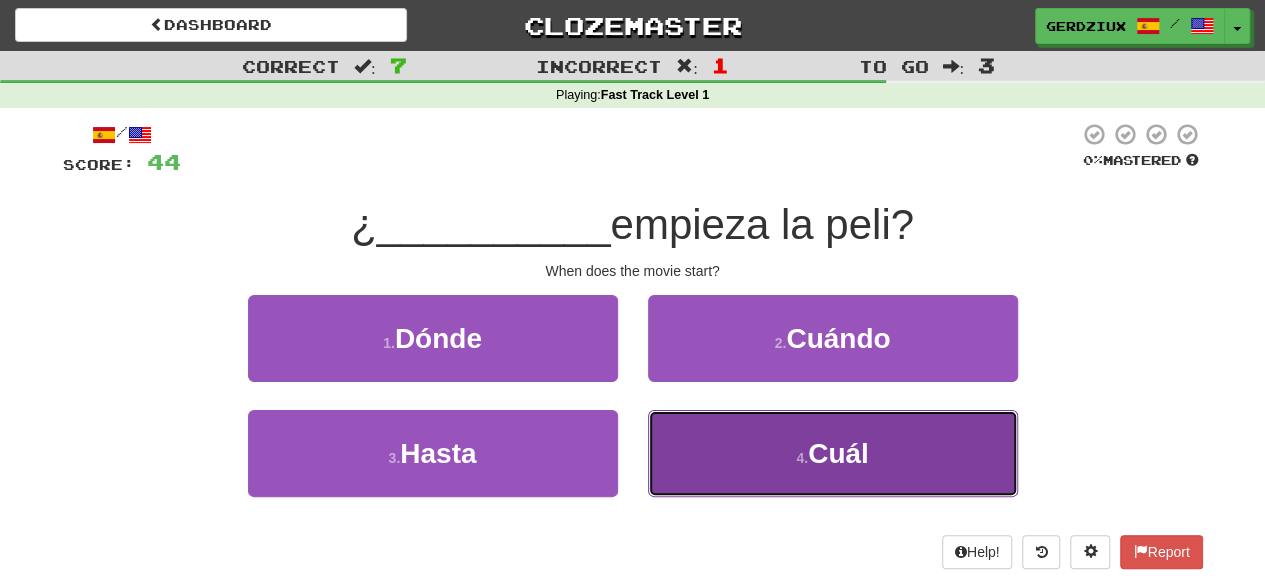 click on "4 .  Cuál" at bounding box center (833, 453) 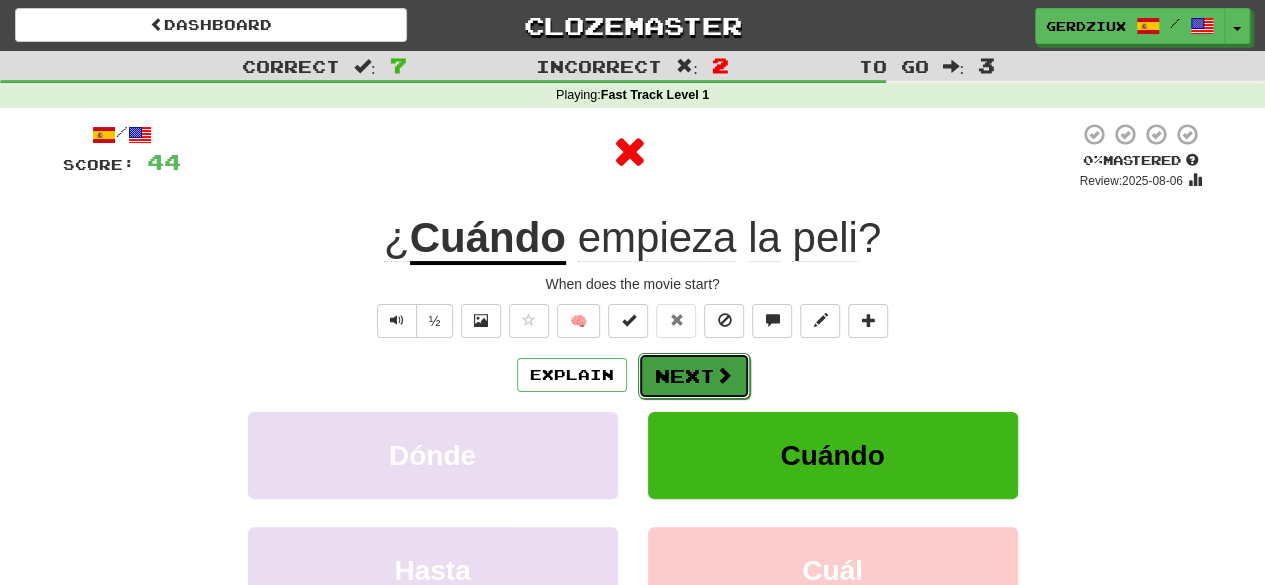 click at bounding box center (724, 375) 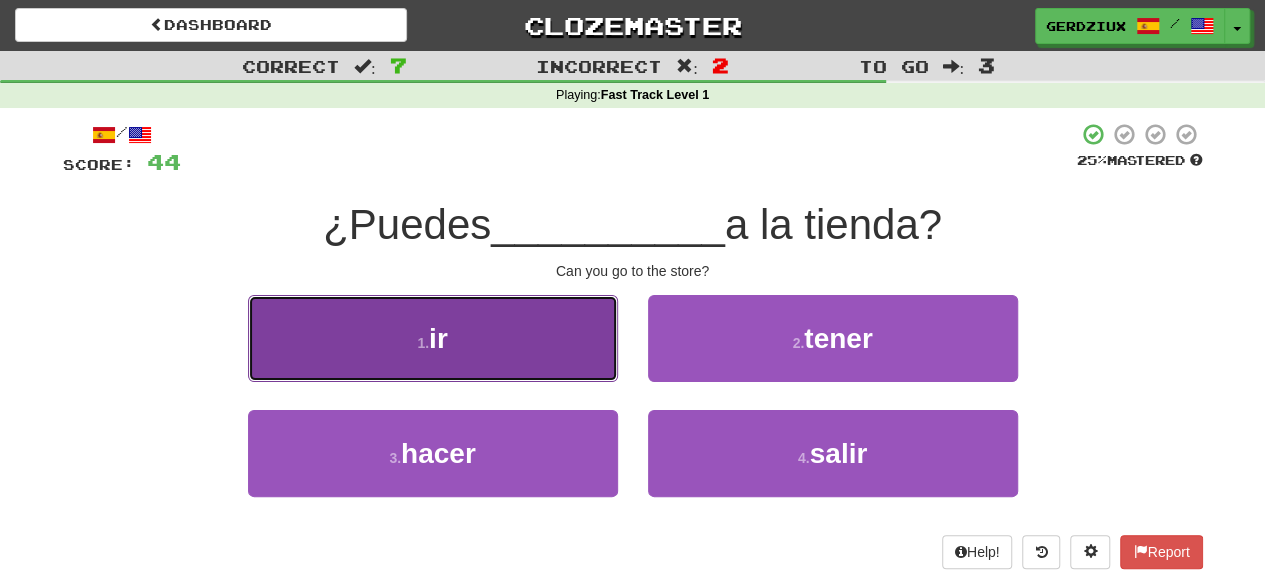 click on "1 .  ir" at bounding box center (433, 338) 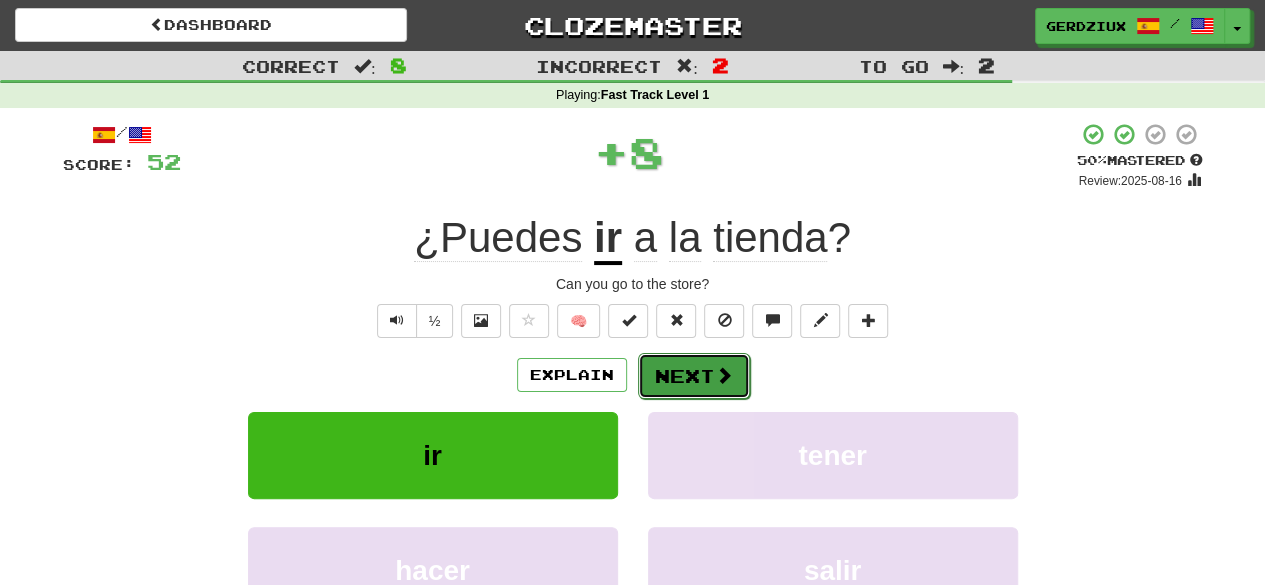 click on "Next" at bounding box center [694, 376] 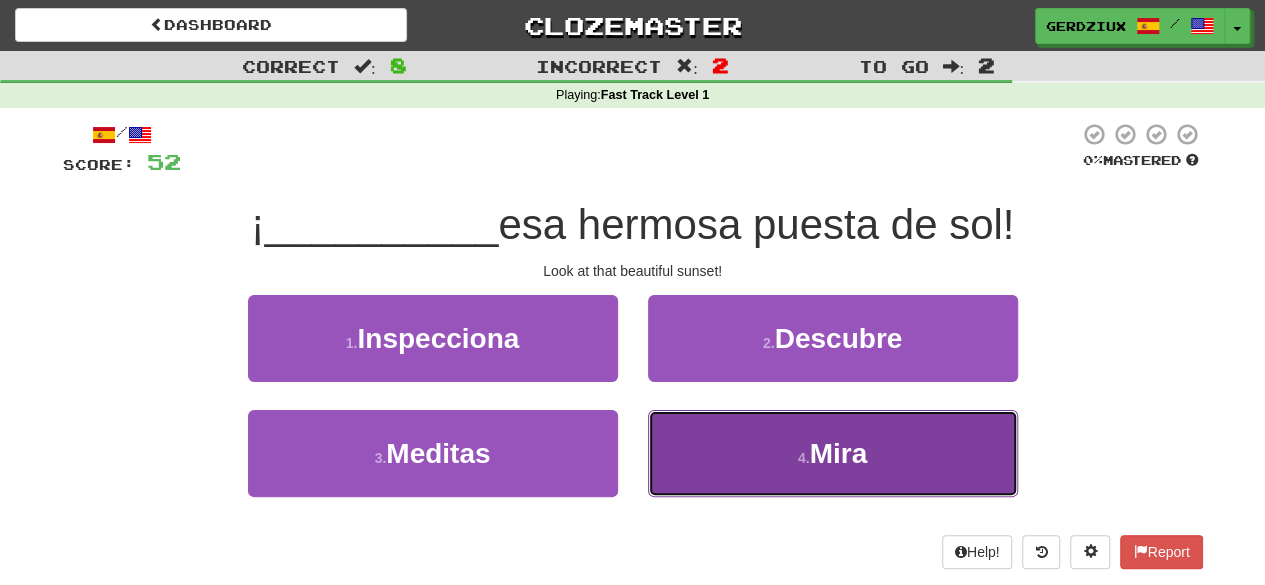 click on "4 .  Mira" at bounding box center (833, 453) 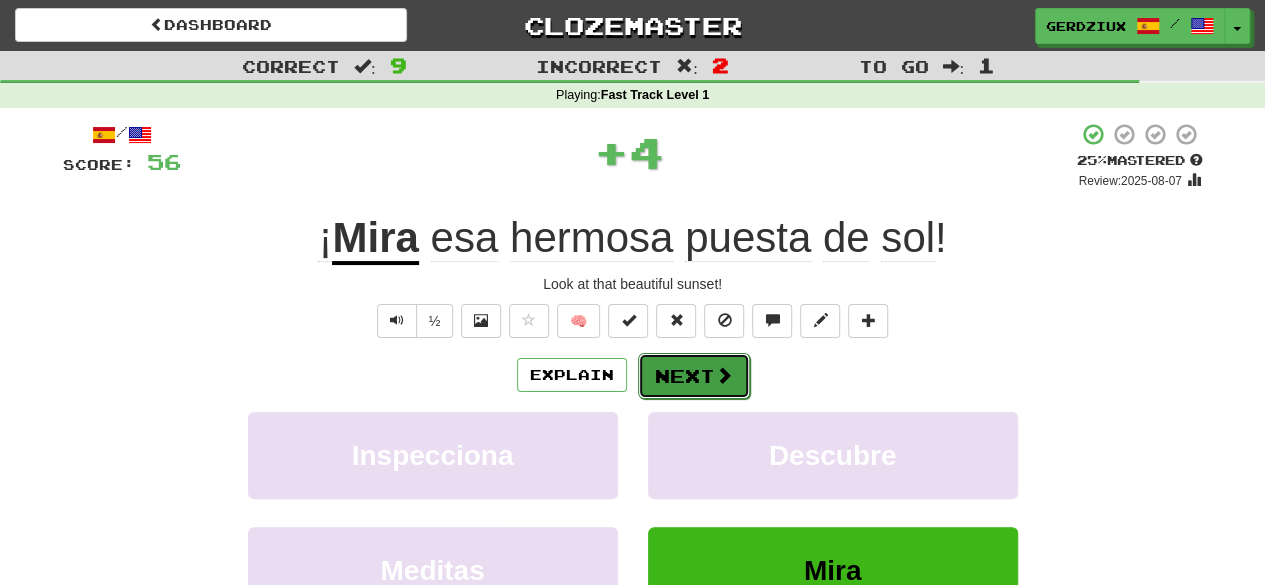 click at bounding box center (724, 375) 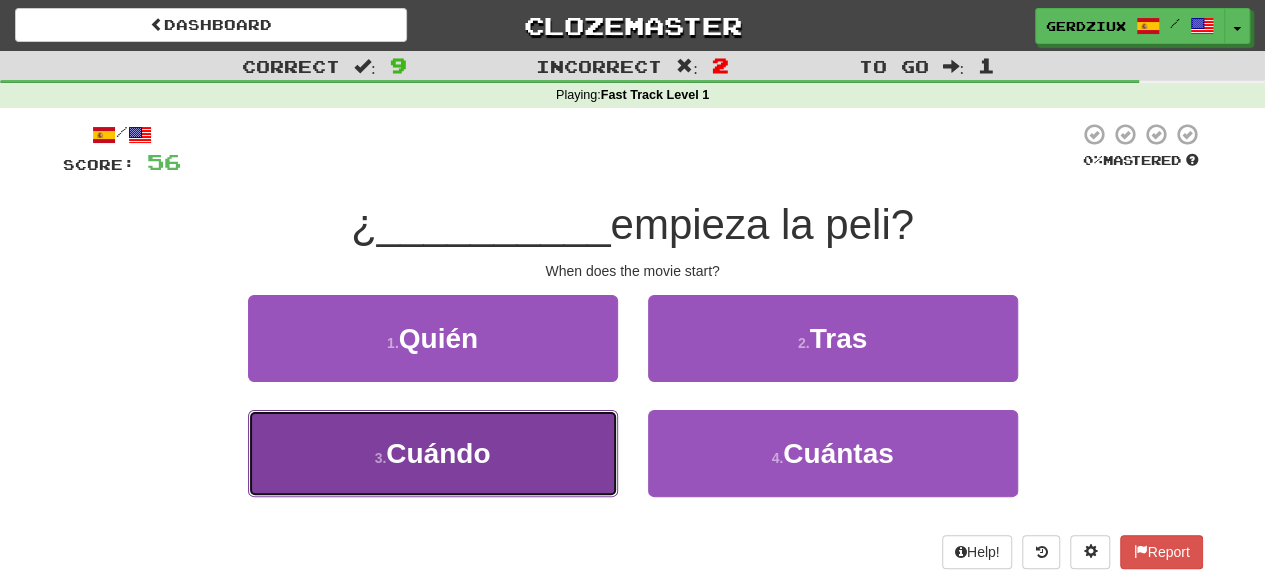 click on "3 .  Cuándo" at bounding box center (433, 453) 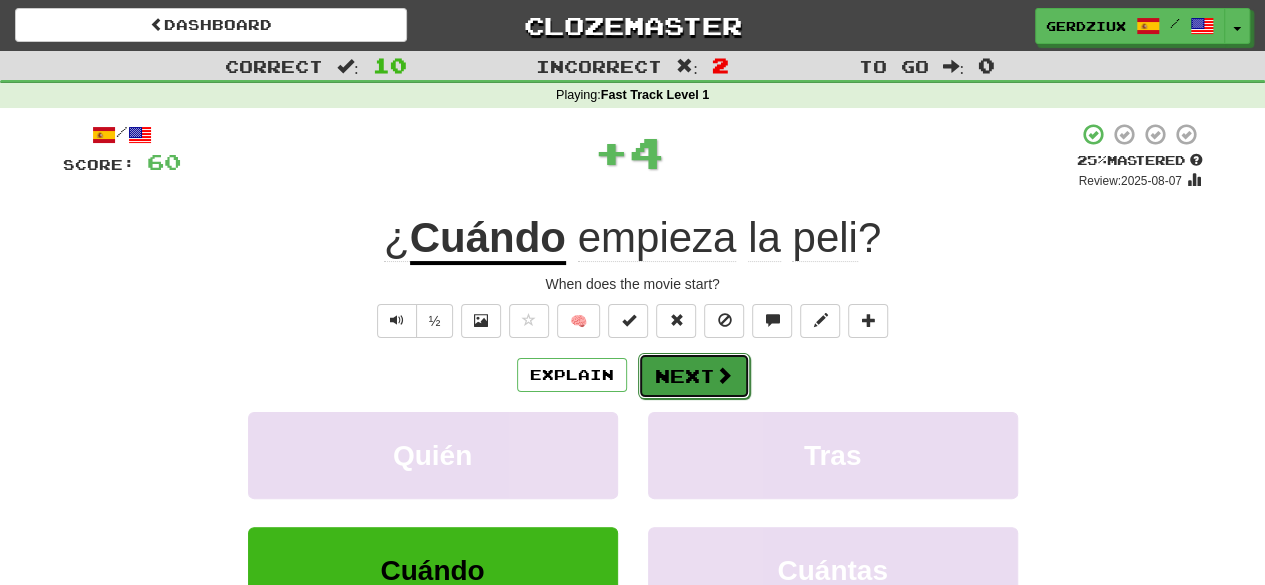 click at bounding box center (724, 375) 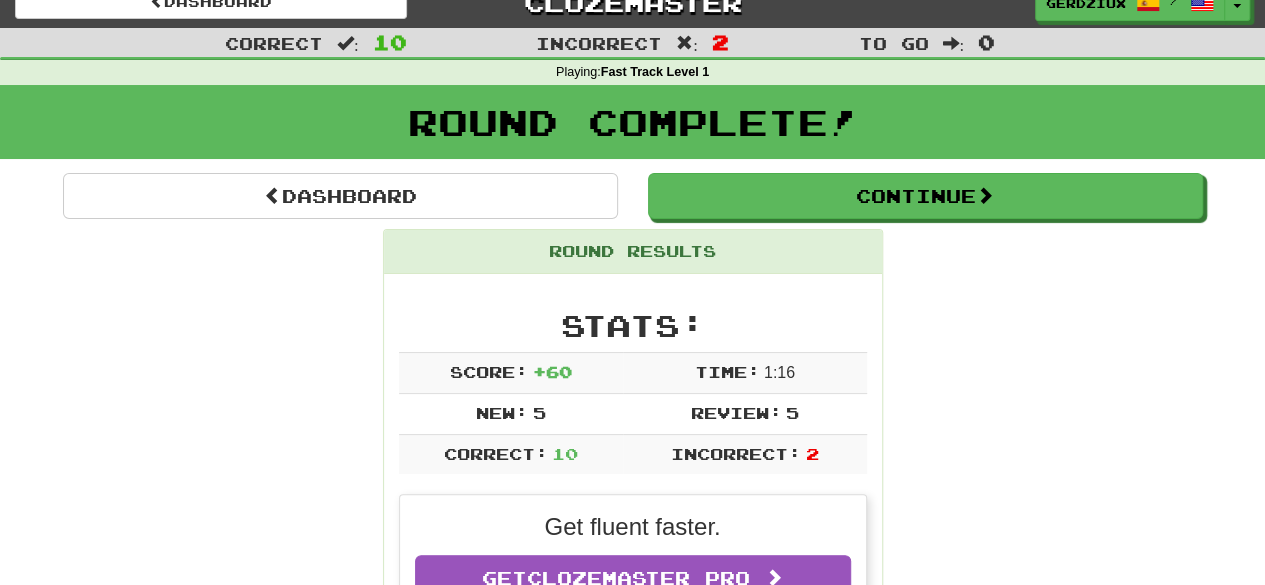 scroll, scrollTop: 0, scrollLeft: 0, axis: both 